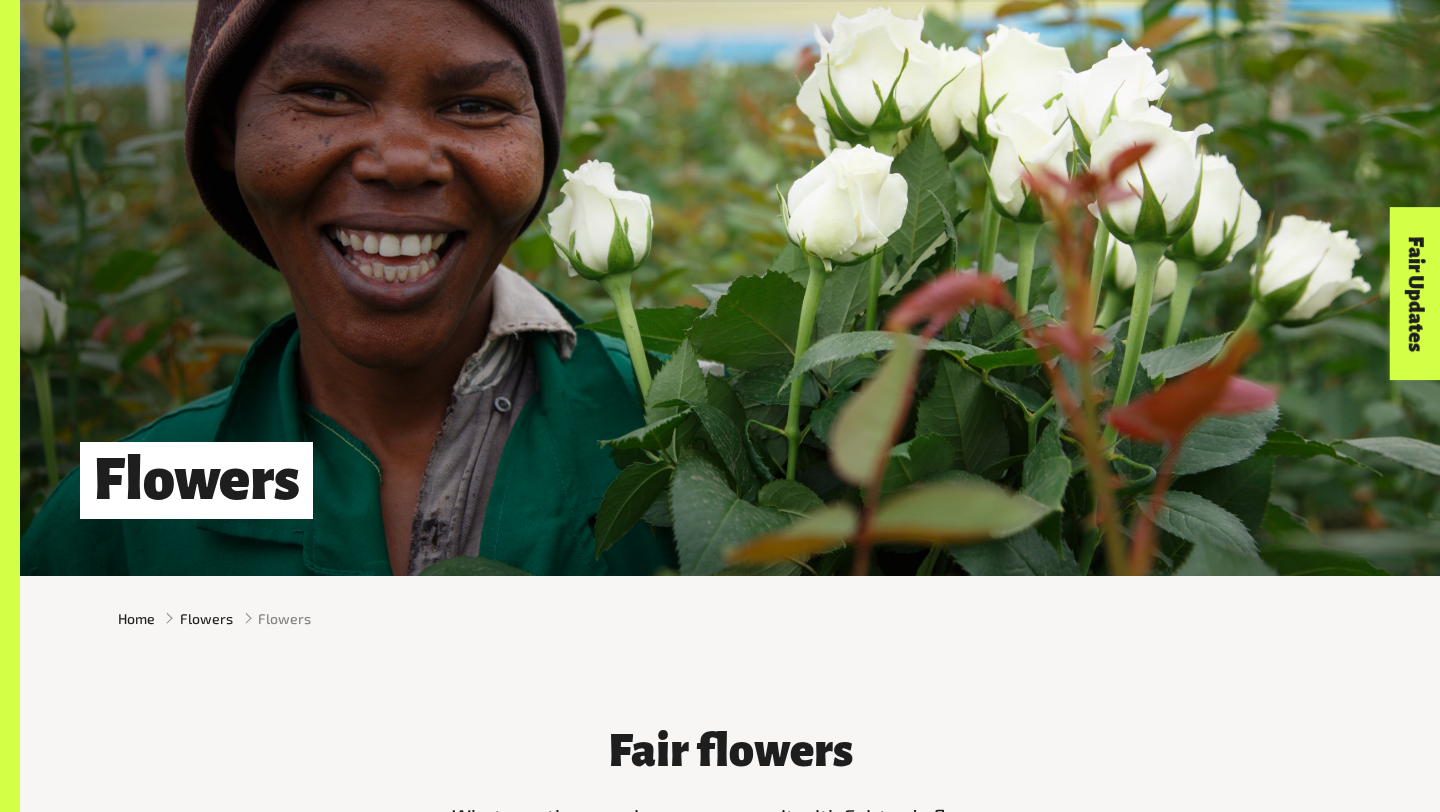 scroll, scrollTop: 3784, scrollLeft: 0, axis: vertical 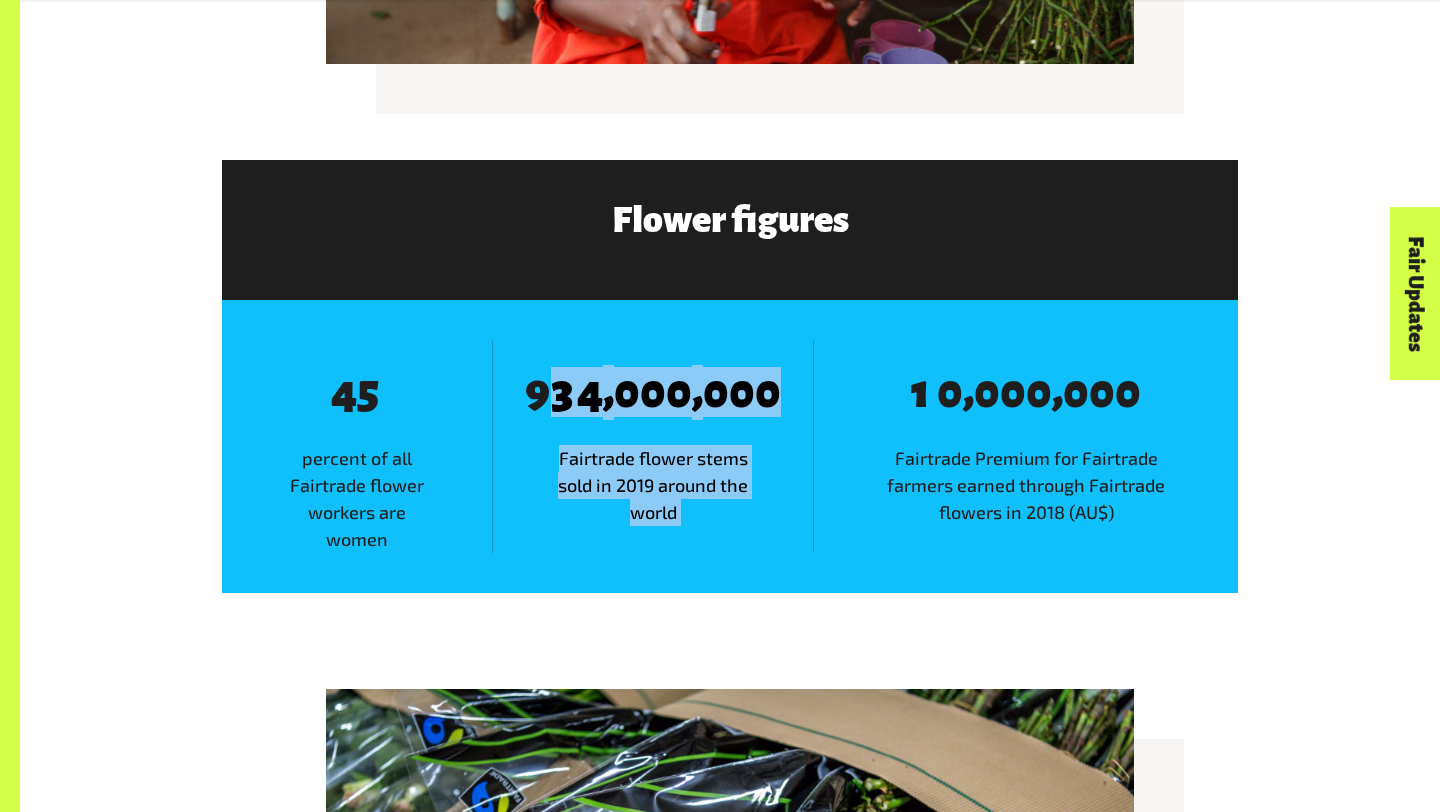 drag, startPoint x: 0, startPoint y: 0, endPoint x: 860, endPoint y: 383, distance: 941.42926 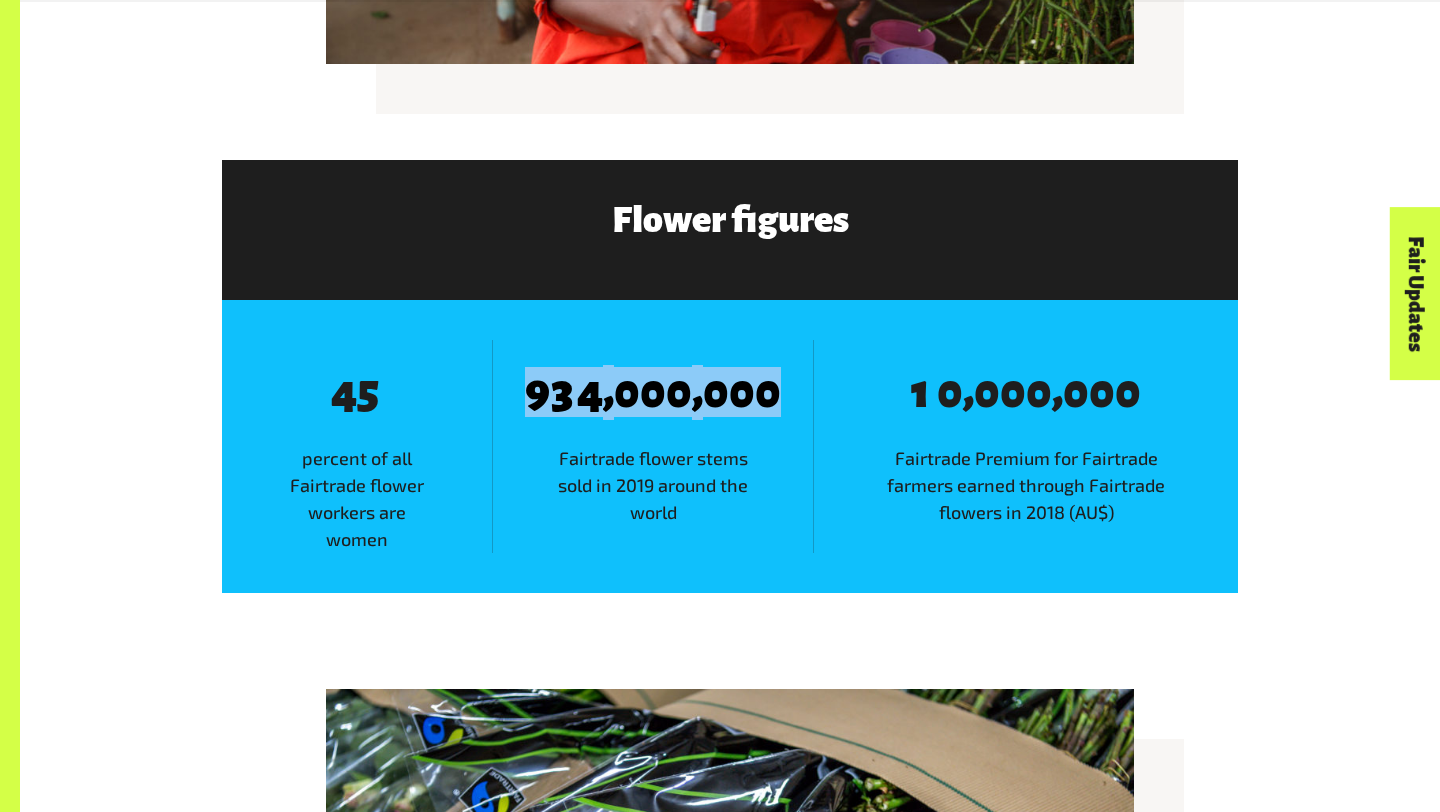 drag, startPoint x: 780, startPoint y: 382, endPoint x: 487, endPoint y: 382, distance: 293 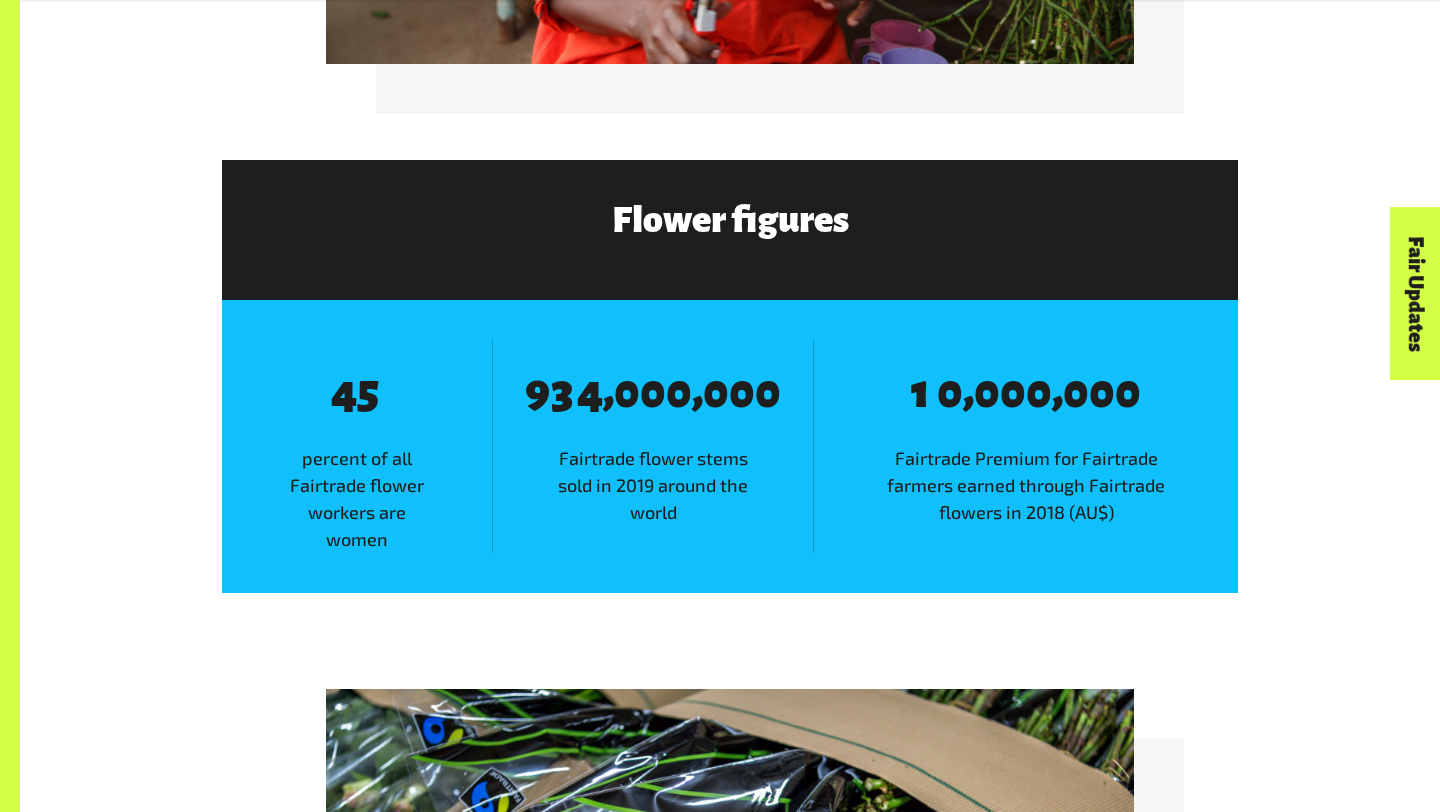 click on "8 4 8 5
percent of all Fairtrade flower workers are women" at bounding box center [357, 446] 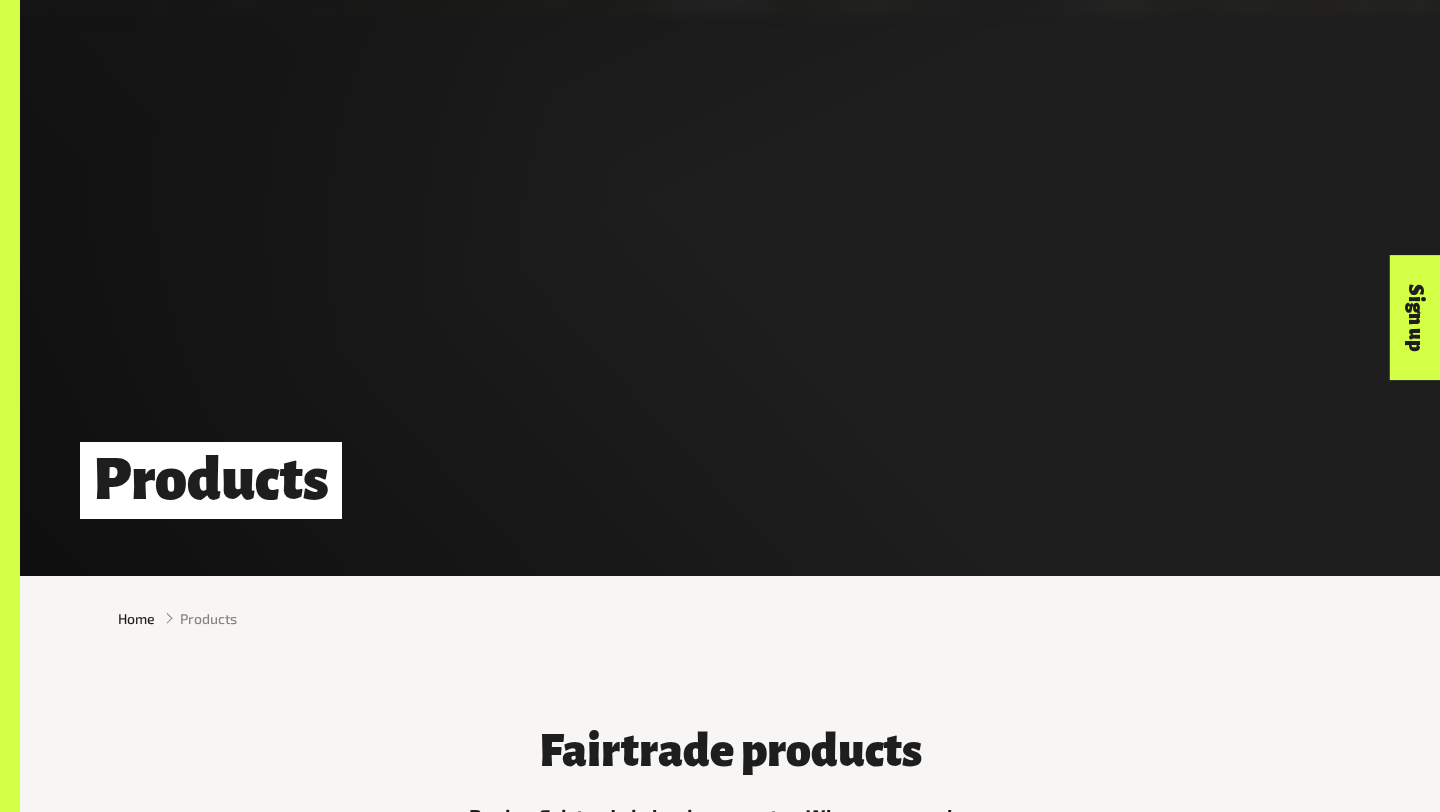 scroll, scrollTop: 1732, scrollLeft: 0, axis: vertical 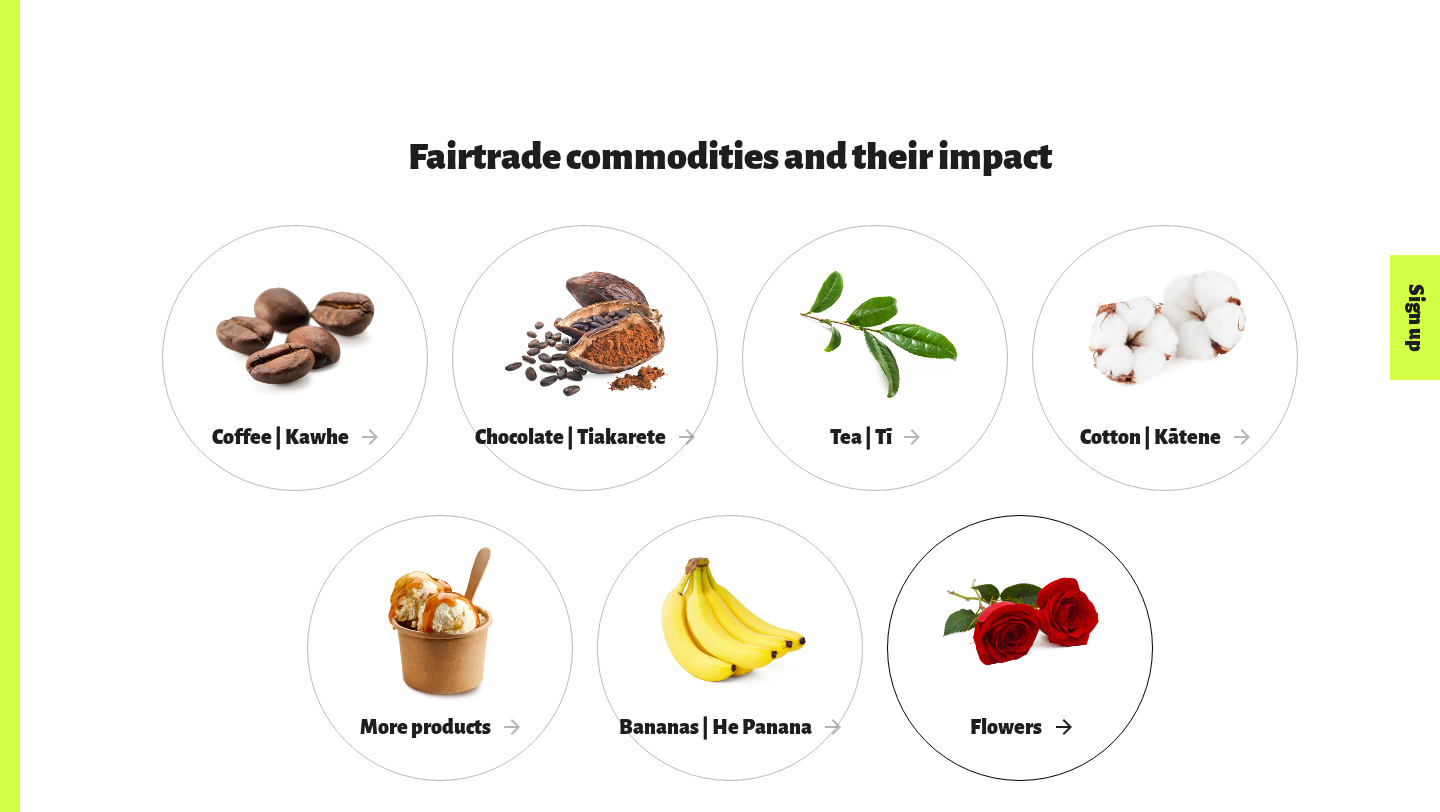 click at bounding box center [1020, 620] 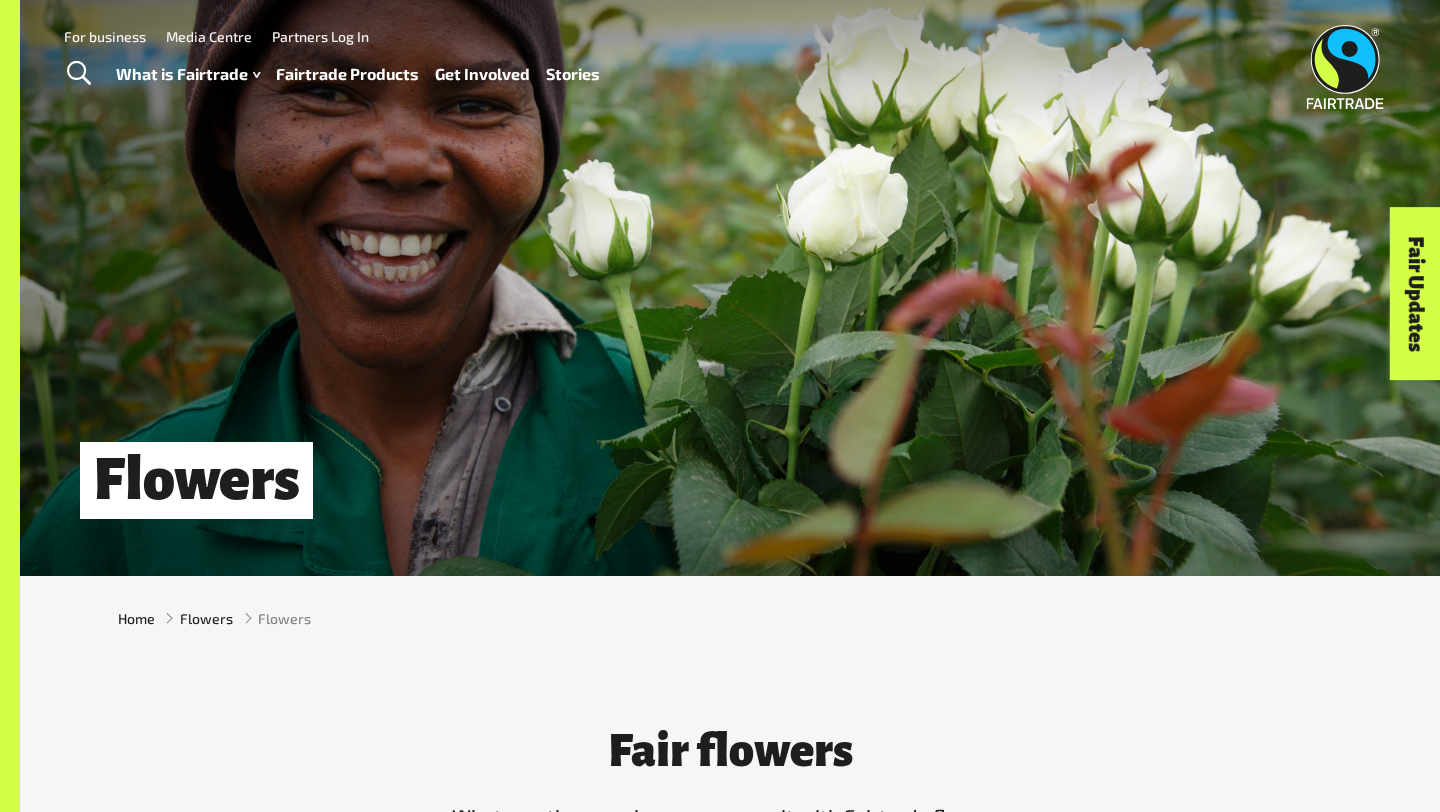 scroll, scrollTop: 0, scrollLeft: 0, axis: both 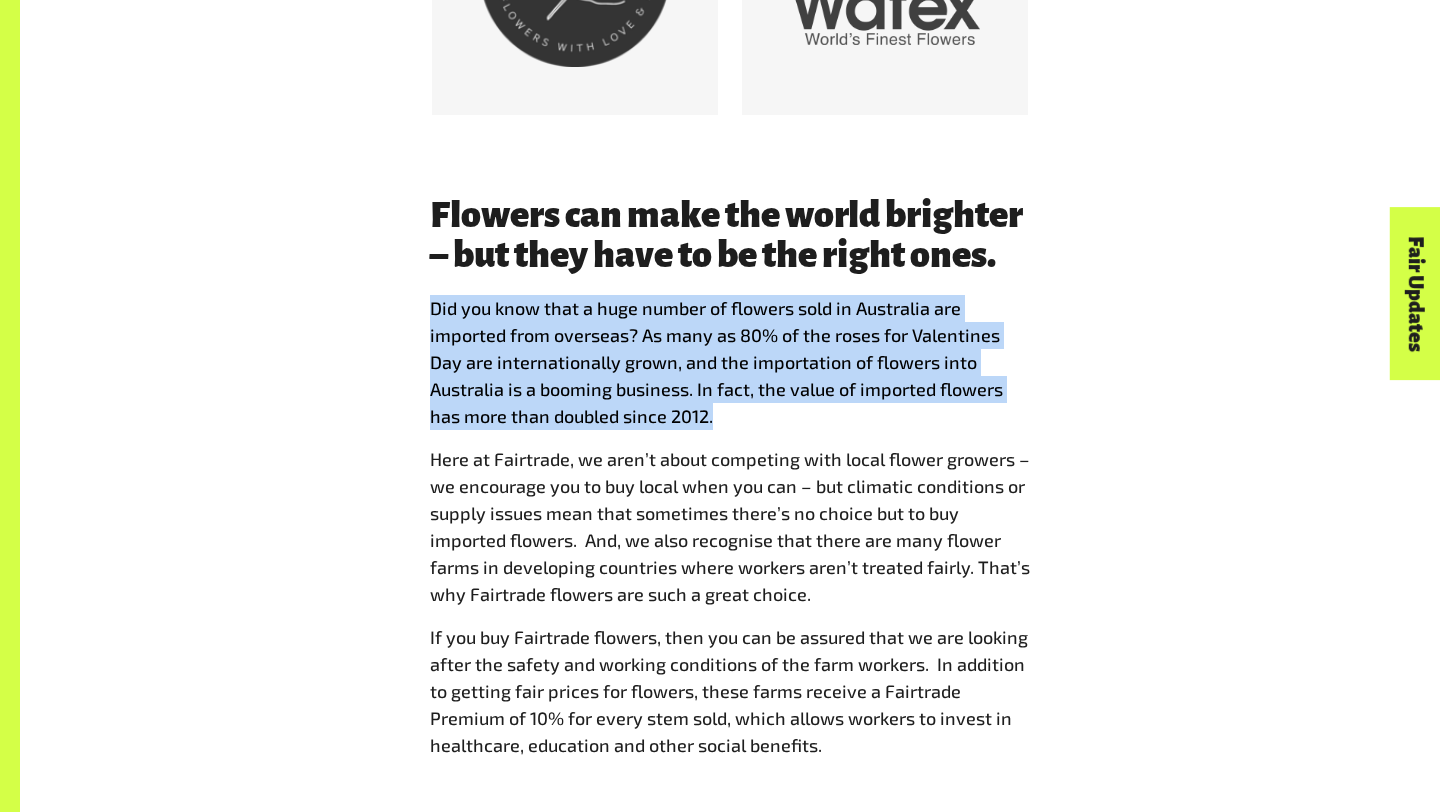 drag, startPoint x: 736, startPoint y: 424, endPoint x: 435, endPoint y: 299, distance: 325.9233 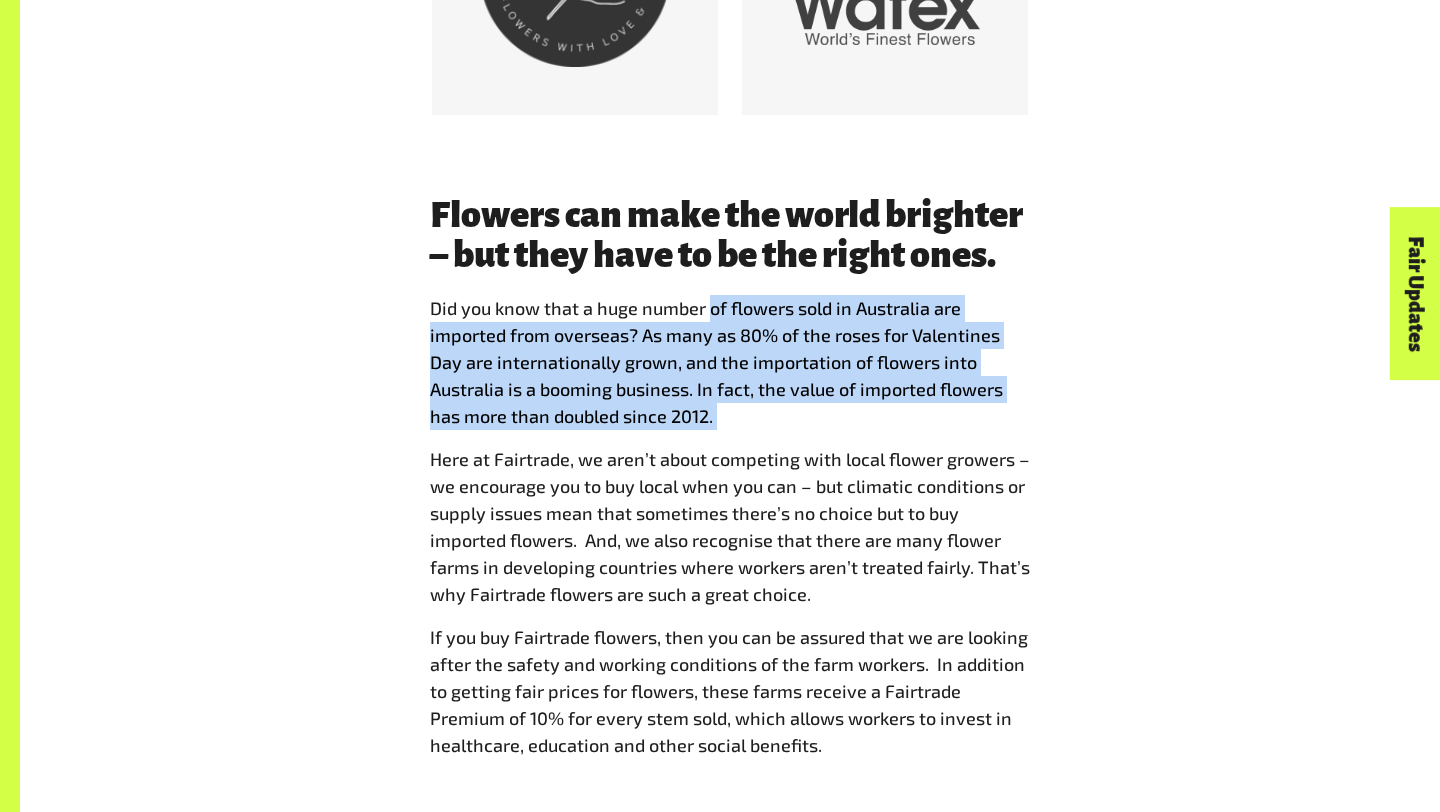 drag, startPoint x: 709, startPoint y: 320, endPoint x: 714, endPoint y: 430, distance: 110.11358 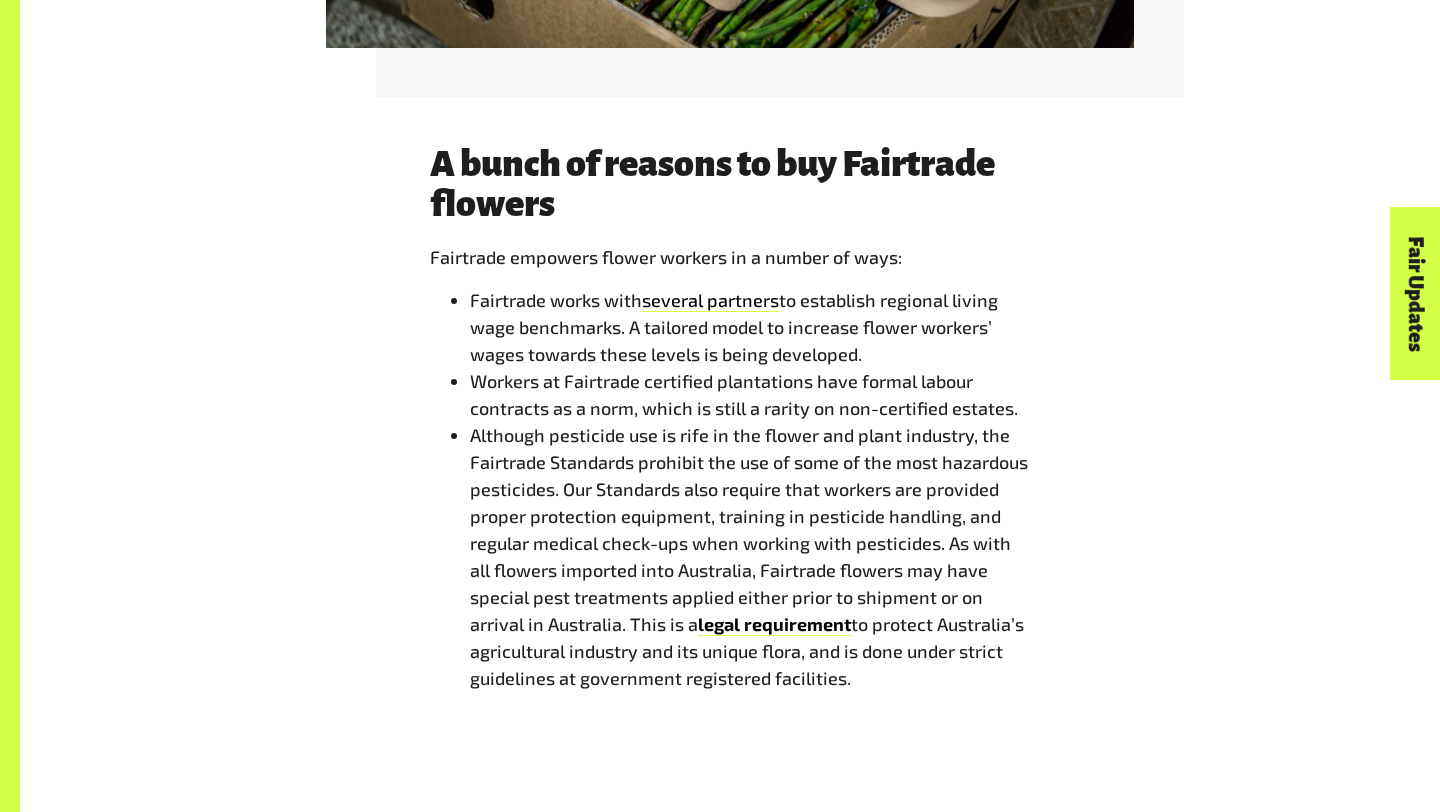 scroll, scrollTop: 5013, scrollLeft: 0, axis: vertical 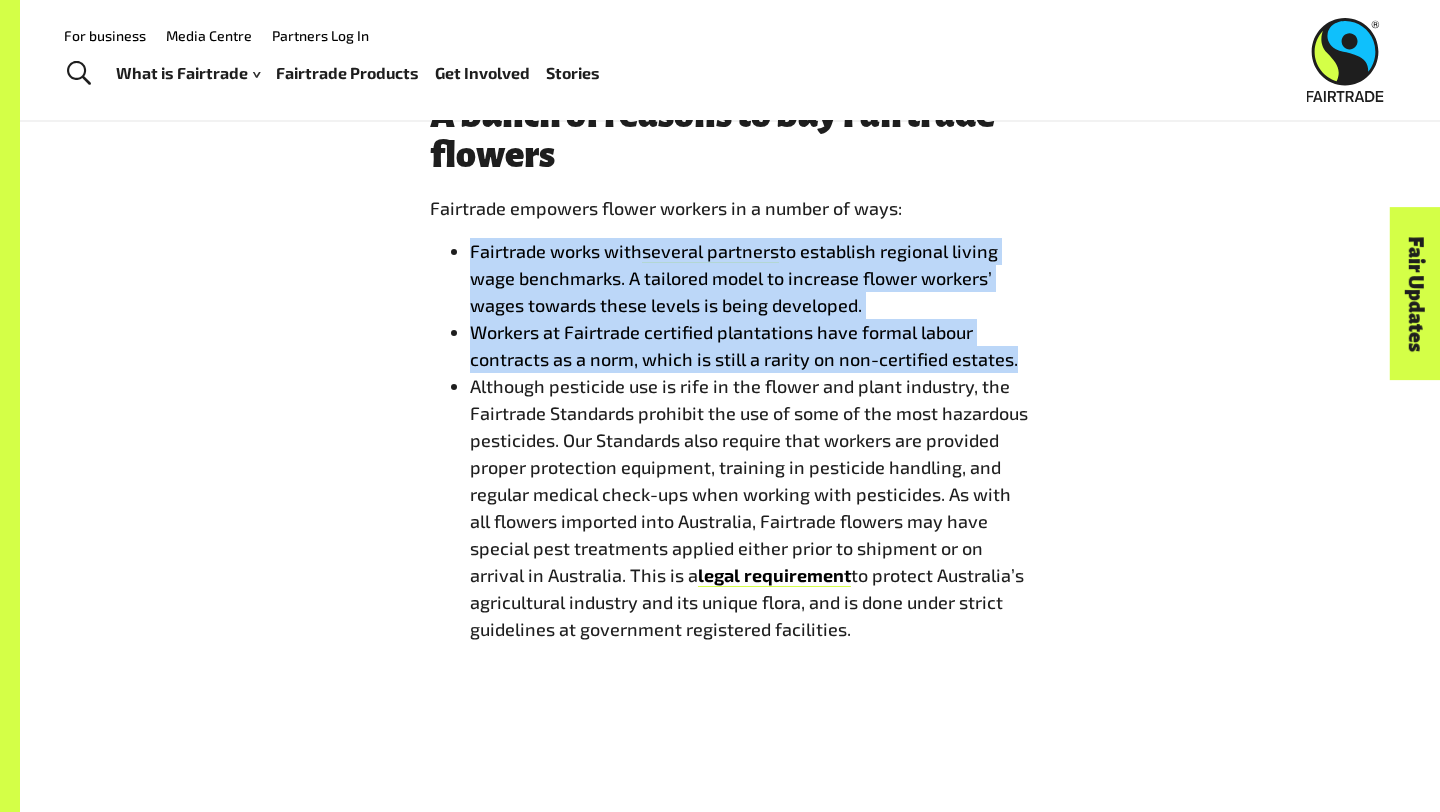 drag, startPoint x: 463, startPoint y: 251, endPoint x: 1047, endPoint y: 351, distance: 592.4998 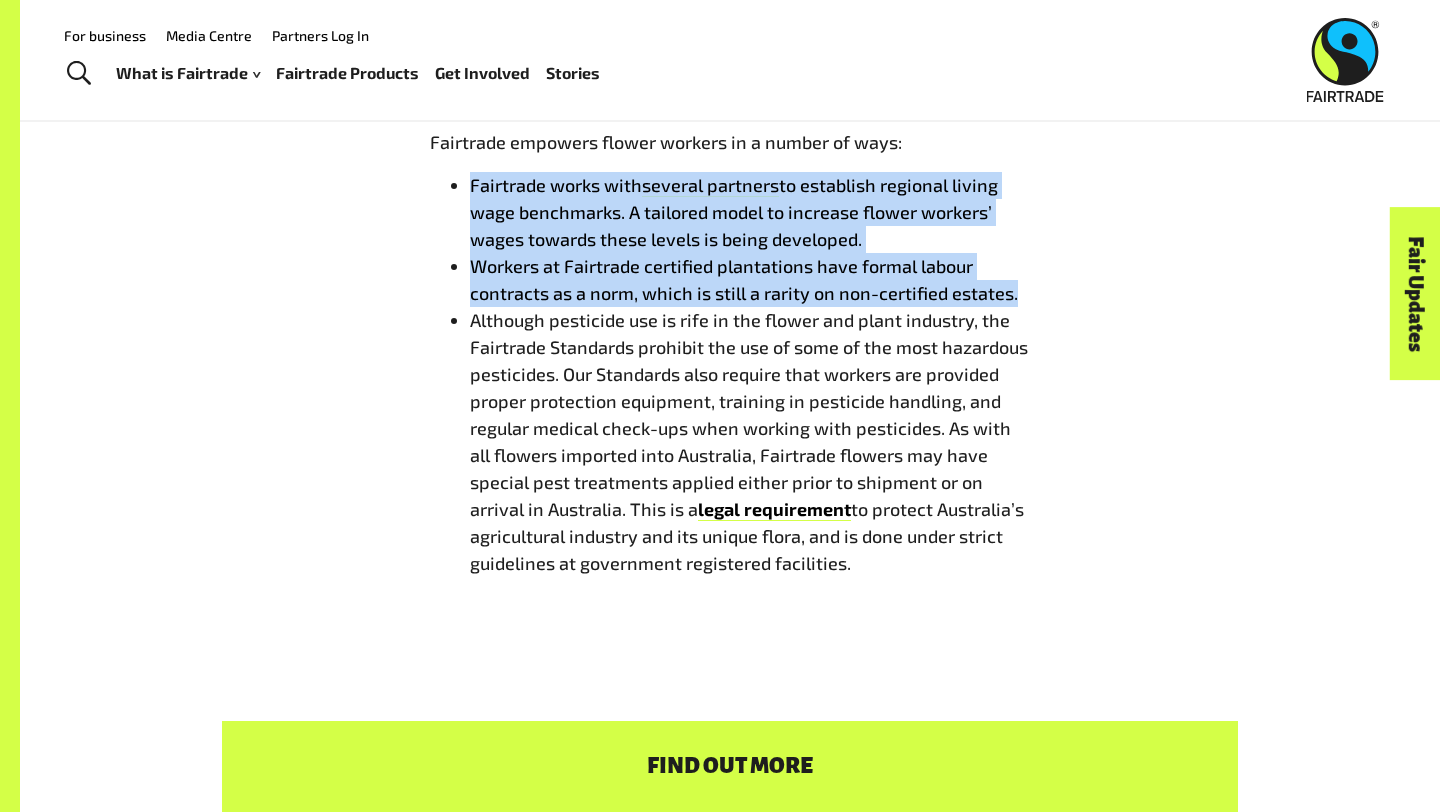 scroll, scrollTop: 4976, scrollLeft: 0, axis: vertical 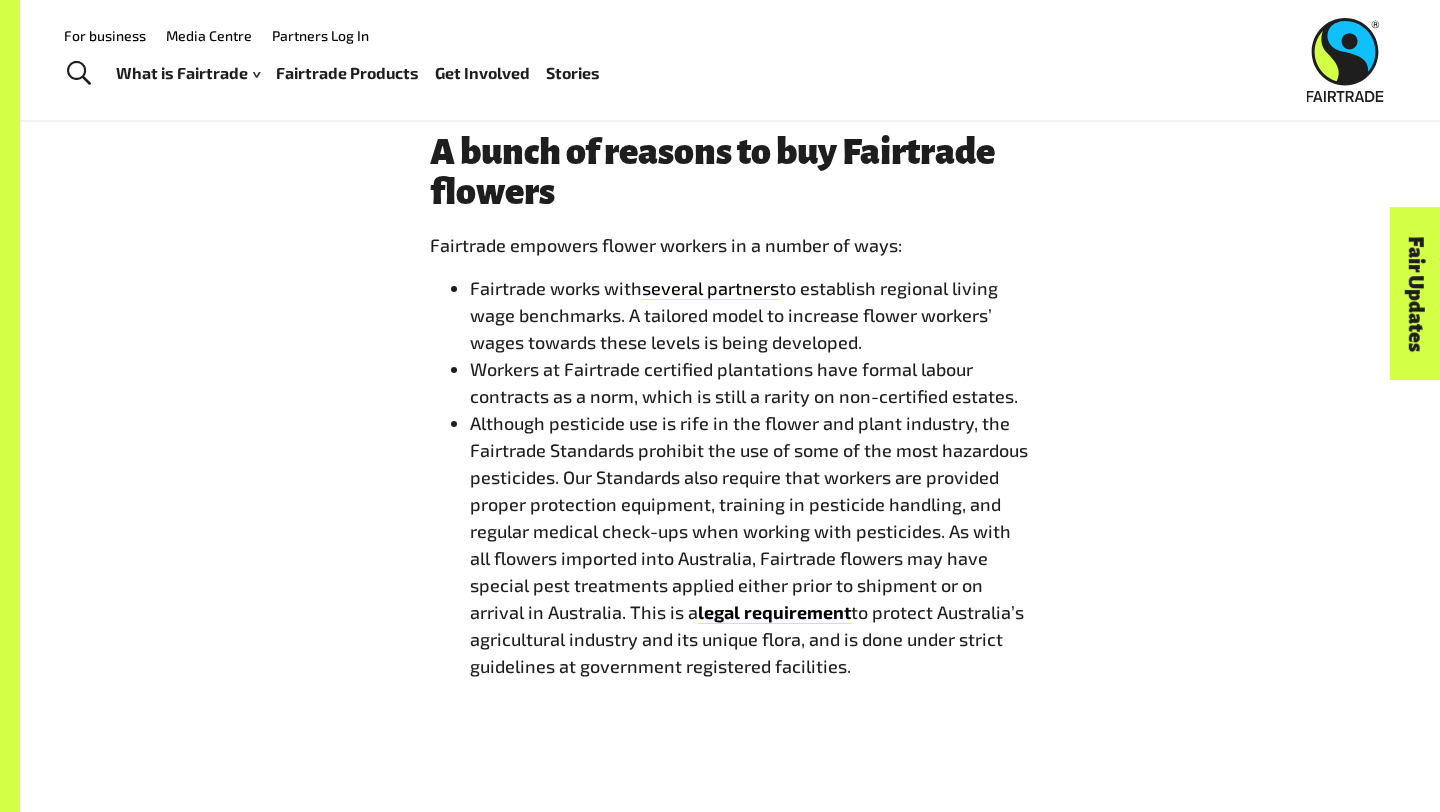 click on "Although pesticide use is rife in the flower and plant industry, the Fairtrade Standards prohibit the use of some of the most hazardous pesticides. Our Standards also require that workers are provided proper protection equipment, training in pesticide handling, and regular medical check-ups when working with pesticides. As with all flowers imported into [COUNTRY], Fairtrade flowers may have special pest treatments applied either prior to shipment or on arrival in [COUNTRY]. This is a  legal requirement  to protect [COUNTRY]’s agricultural industry and its unique flora, and is done under strict guidelines at government registered facilities." at bounding box center [750, 545] 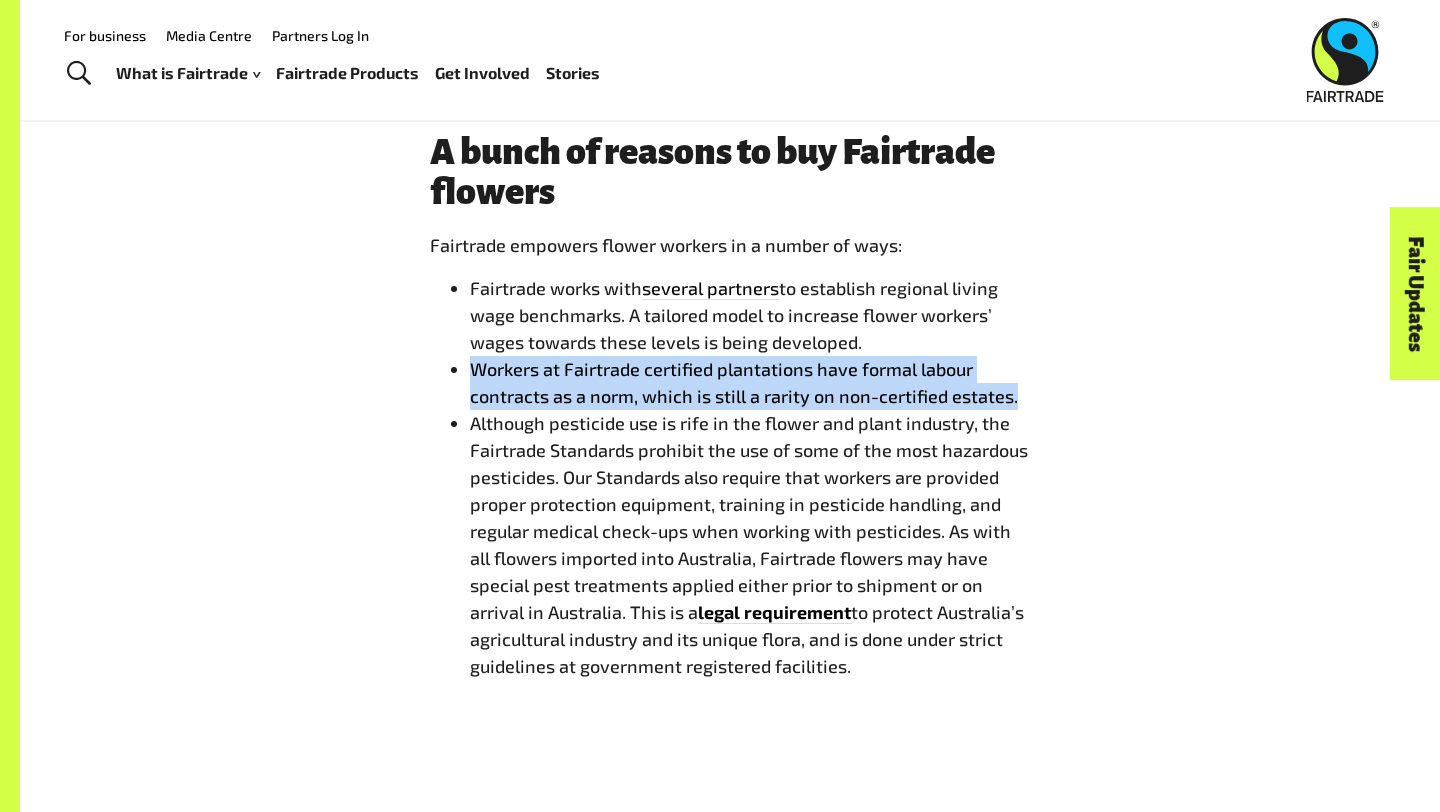 drag, startPoint x: 472, startPoint y: 365, endPoint x: 1132, endPoint y: 404, distance: 661.15125 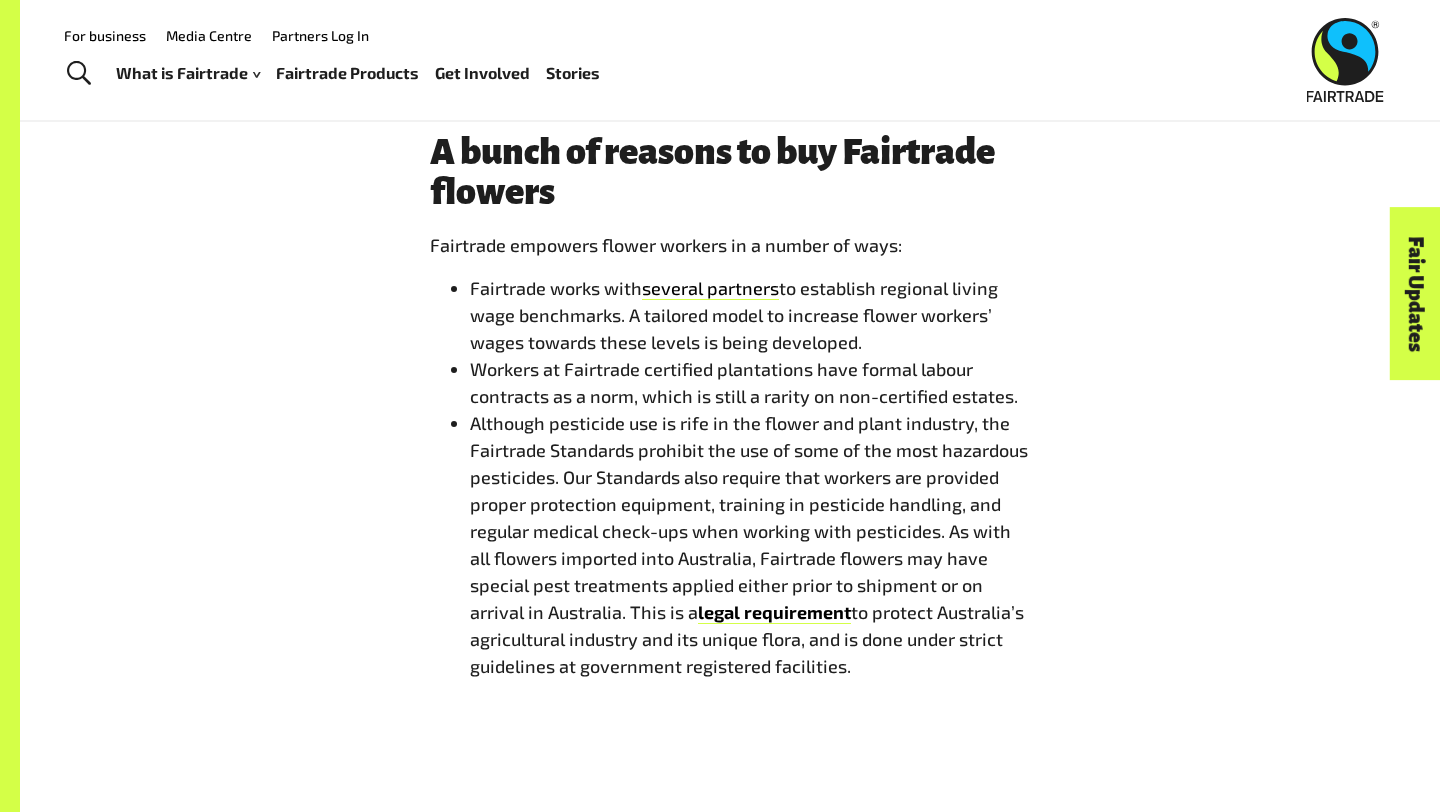 click on "Although pesticide use is rife in the flower and plant industry, the Fairtrade Standards prohibit the use of some of the most hazardous pesticides. Our Standards also require that workers are provided proper protection equipment, training in pesticide handling, and regular medical check-ups when working with pesticides. As with all flowers imported into [COUNTRY], Fairtrade flowers may have special pest treatments applied either prior to shipment or on arrival in [COUNTRY]. This is a  legal requirement  to protect [COUNTRY]’s agricultural industry and its unique flora, and is done under strict guidelines at government registered facilities." at bounding box center (749, 544) 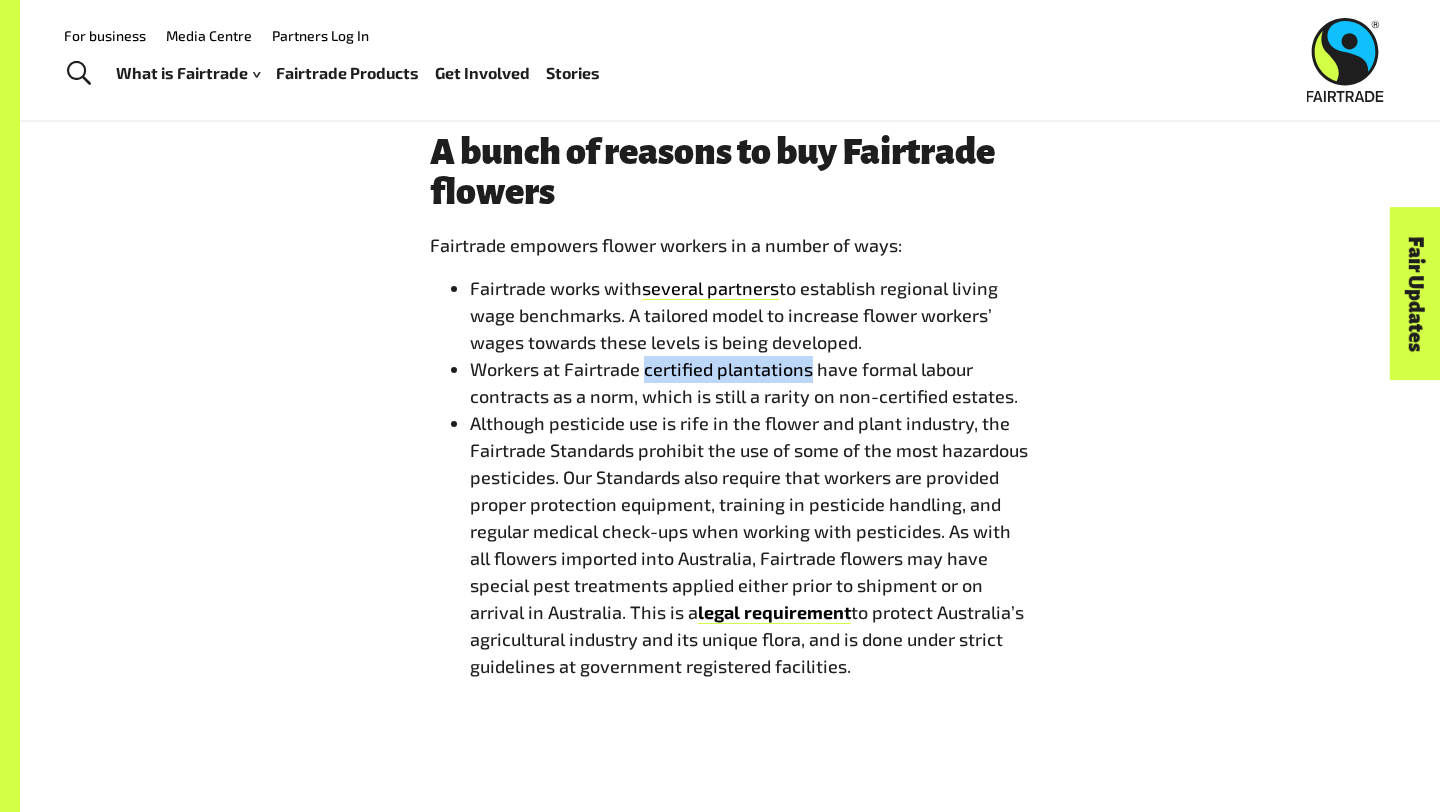 drag, startPoint x: 647, startPoint y: 374, endPoint x: 812, endPoint y: 380, distance: 165.10905 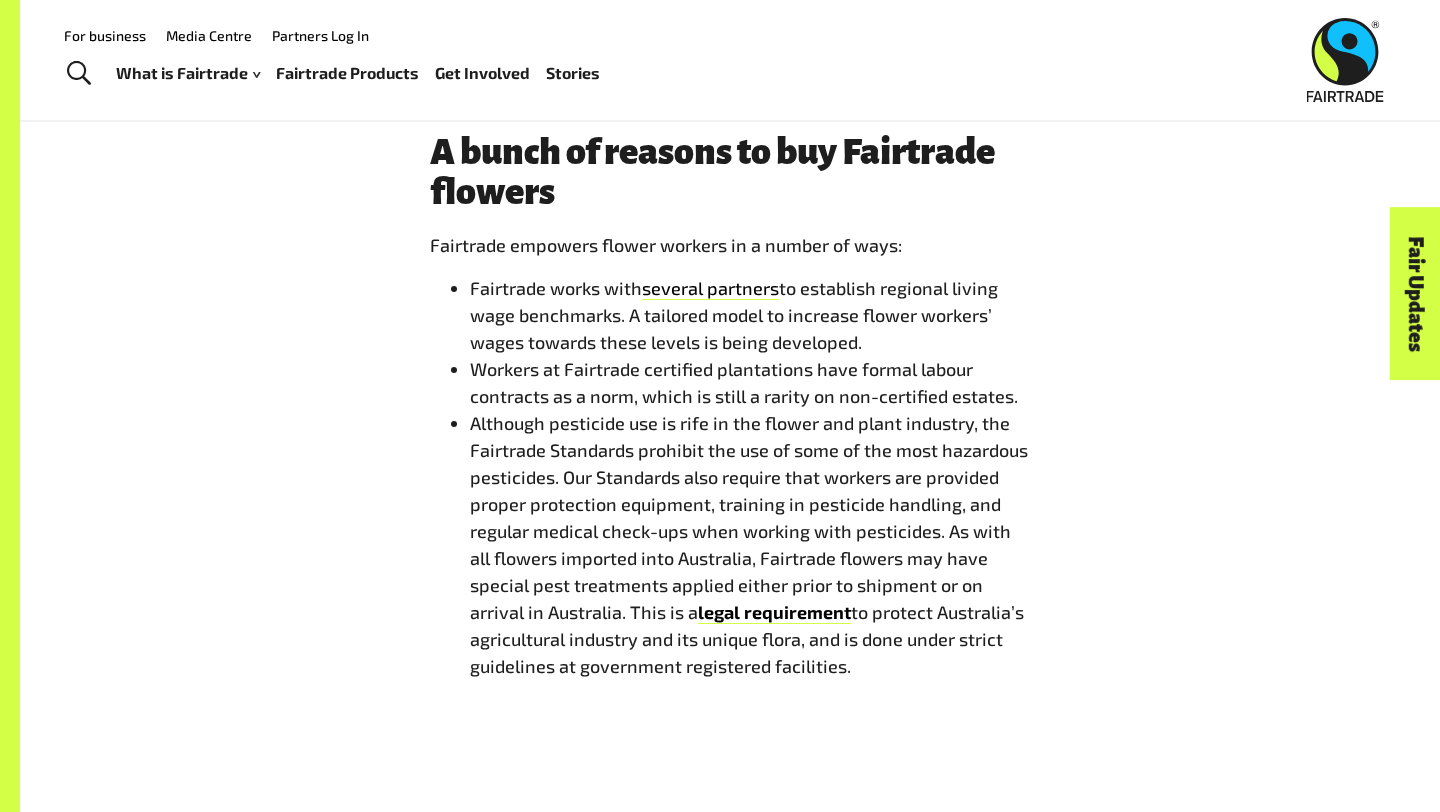 click on "Although pesticide use is rife in the flower and plant industry, the Fairtrade Standards prohibit the use of some of the most hazardous pesticides. Our Standards also require that workers are provided proper protection equipment, training in pesticide handling, and regular medical check-ups when working with pesticides. As with all flowers imported into [COUNTRY], Fairtrade flowers may have special pest treatments applied either prior to shipment or on arrival in [COUNTRY]. This is a  legal requirement  to protect [COUNTRY]’s agricultural industry and its unique flora, and is done under strict guidelines at government registered facilities." at bounding box center (749, 544) 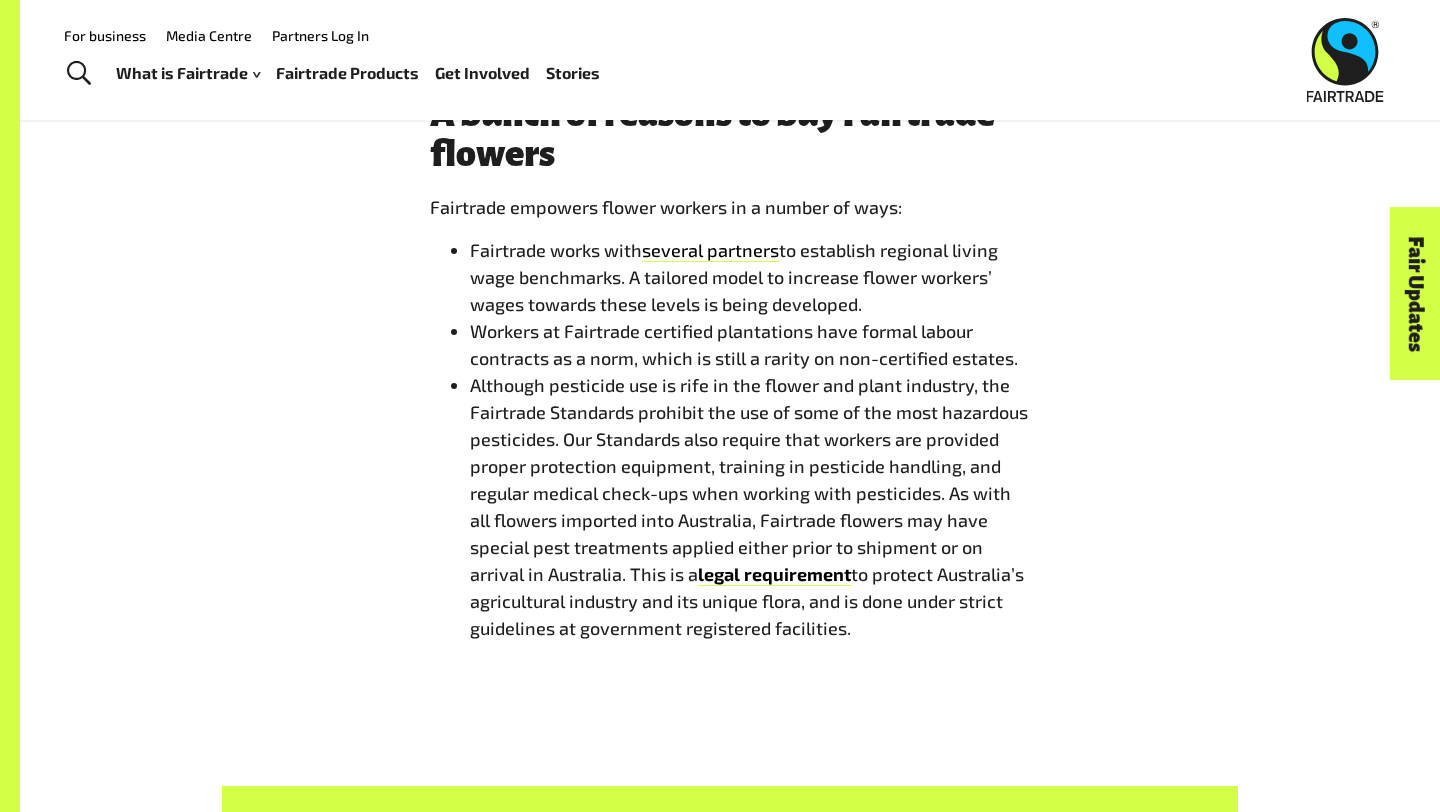 scroll, scrollTop: 5016, scrollLeft: 0, axis: vertical 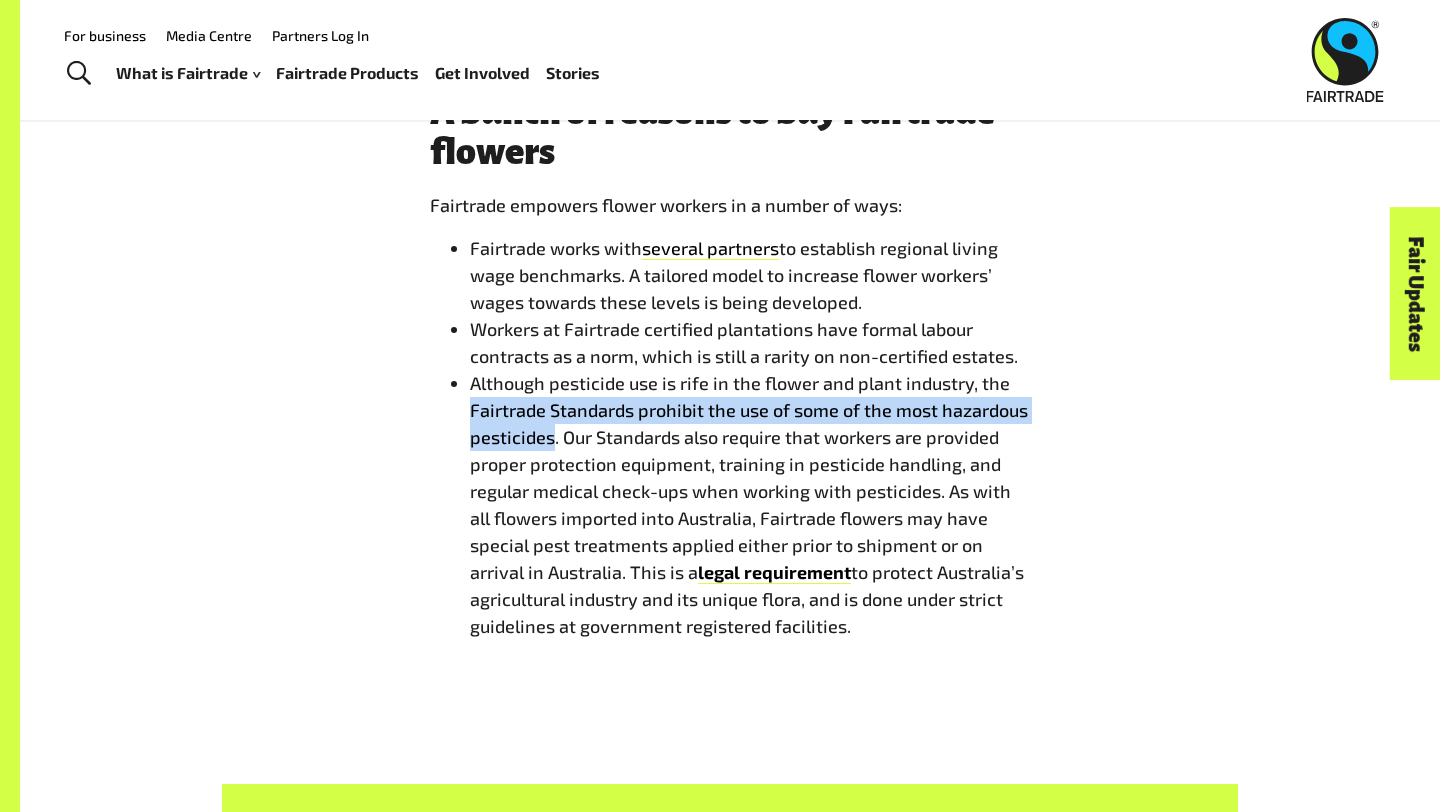 drag, startPoint x: 555, startPoint y: 437, endPoint x: 451, endPoint y: 417, distance: 105.90562 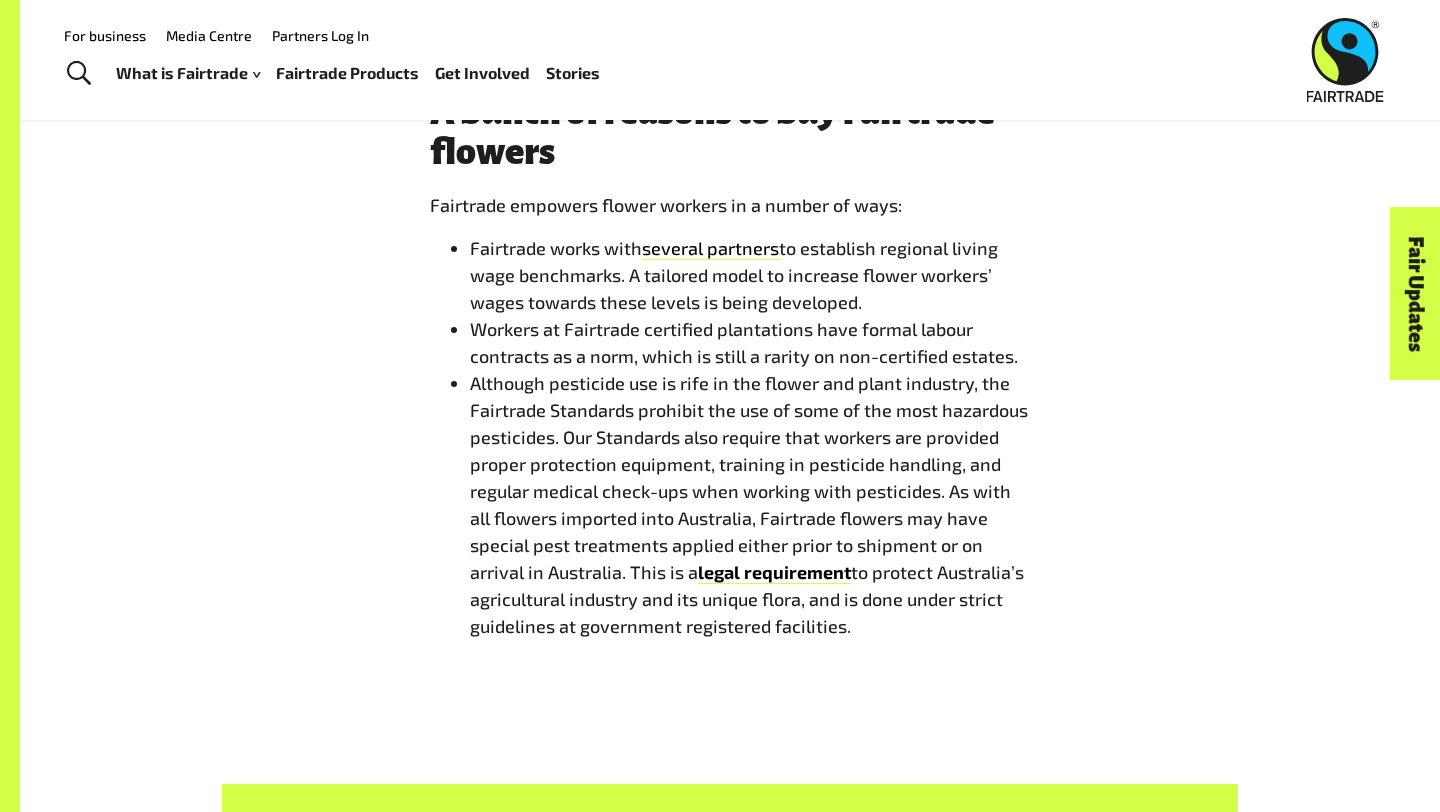 click on "to establish regional living wage benchmarks. A tailored model to increase flower workers’ wages towards these levels is being developed." at bounding box center [734, 275] 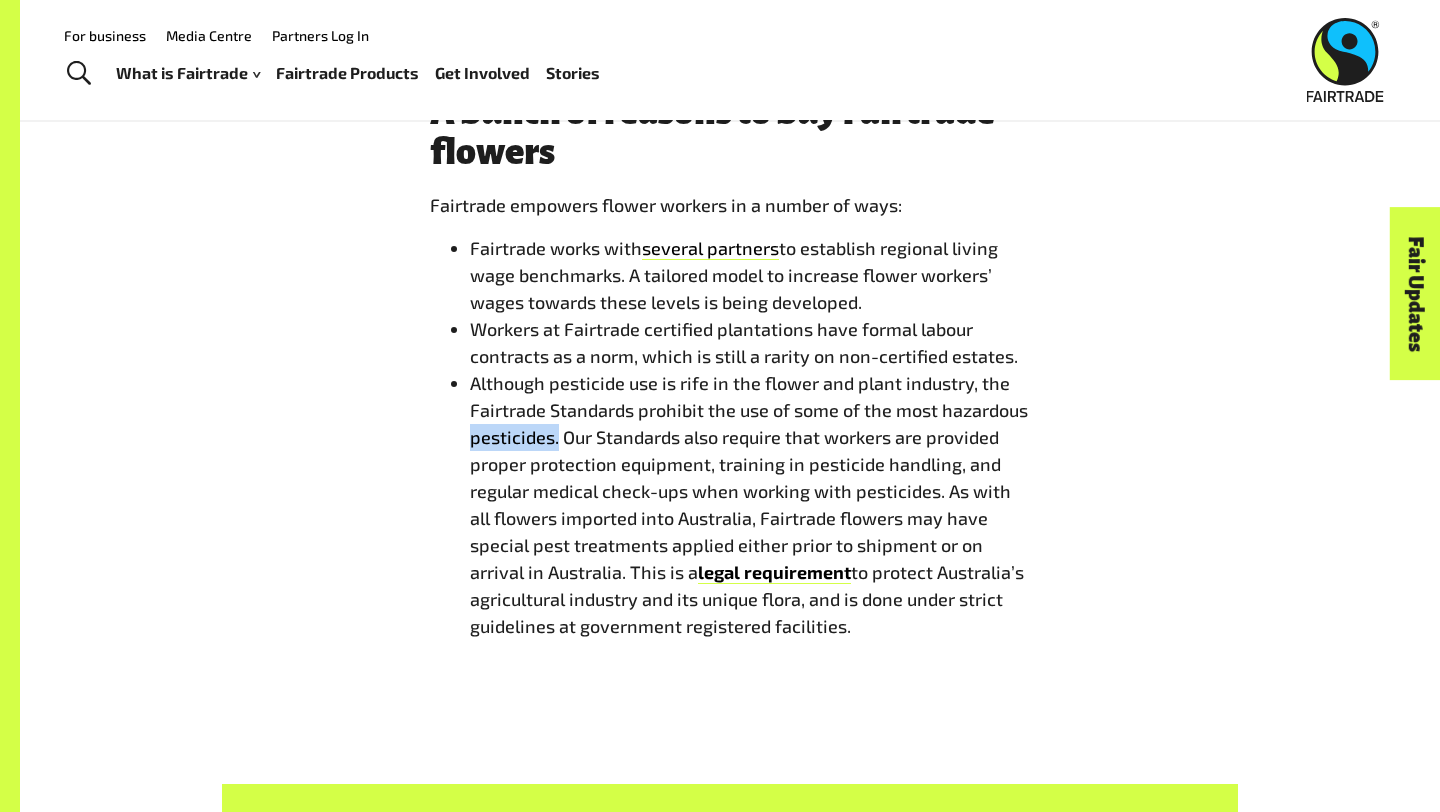 drag, startPoint x: 552, startPoint y: 435, endPoint x: 485, endPoint y: 434, distance: 67.00746 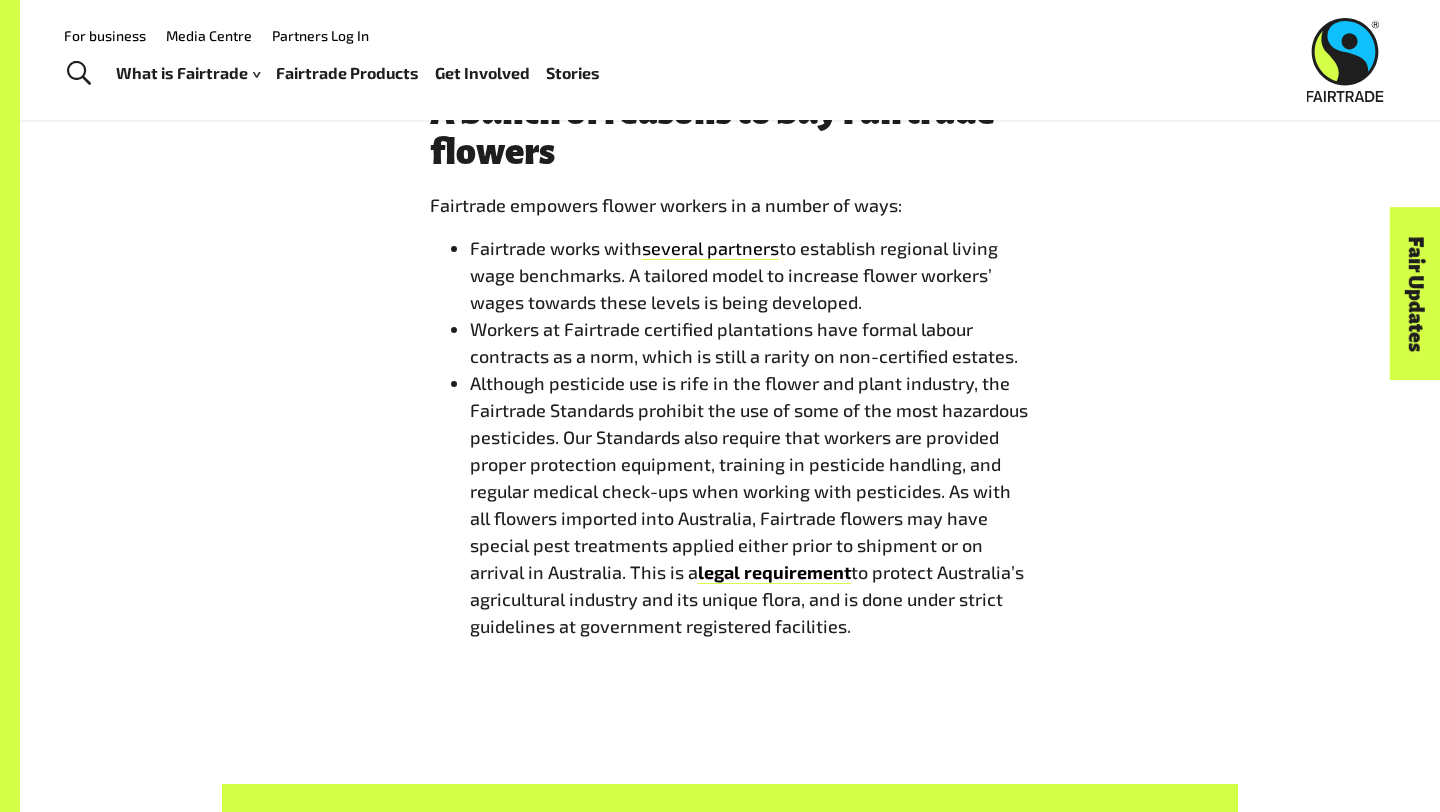 click on "Although pesticide use is rife in the flower and plant industry, the Fairtrade Standards prohibit the use of some of the most hazardous pesticides. Our Standards also require that workers are provided proper protection equipment, training in pesticide handling, and regular medical check-ups when working with pesticides. As with all flowers imported into [COUNTRY], Fairtrade flowers may have special pest treatments applied either prior to shipment or on arrival in [COUNTRY]. This is a  legal requirement  to protect [COUNTRY]’s agricultural industry and its unique flora, and is done under strict guidelines at government registered facilities." at bounding box center [749, 504] 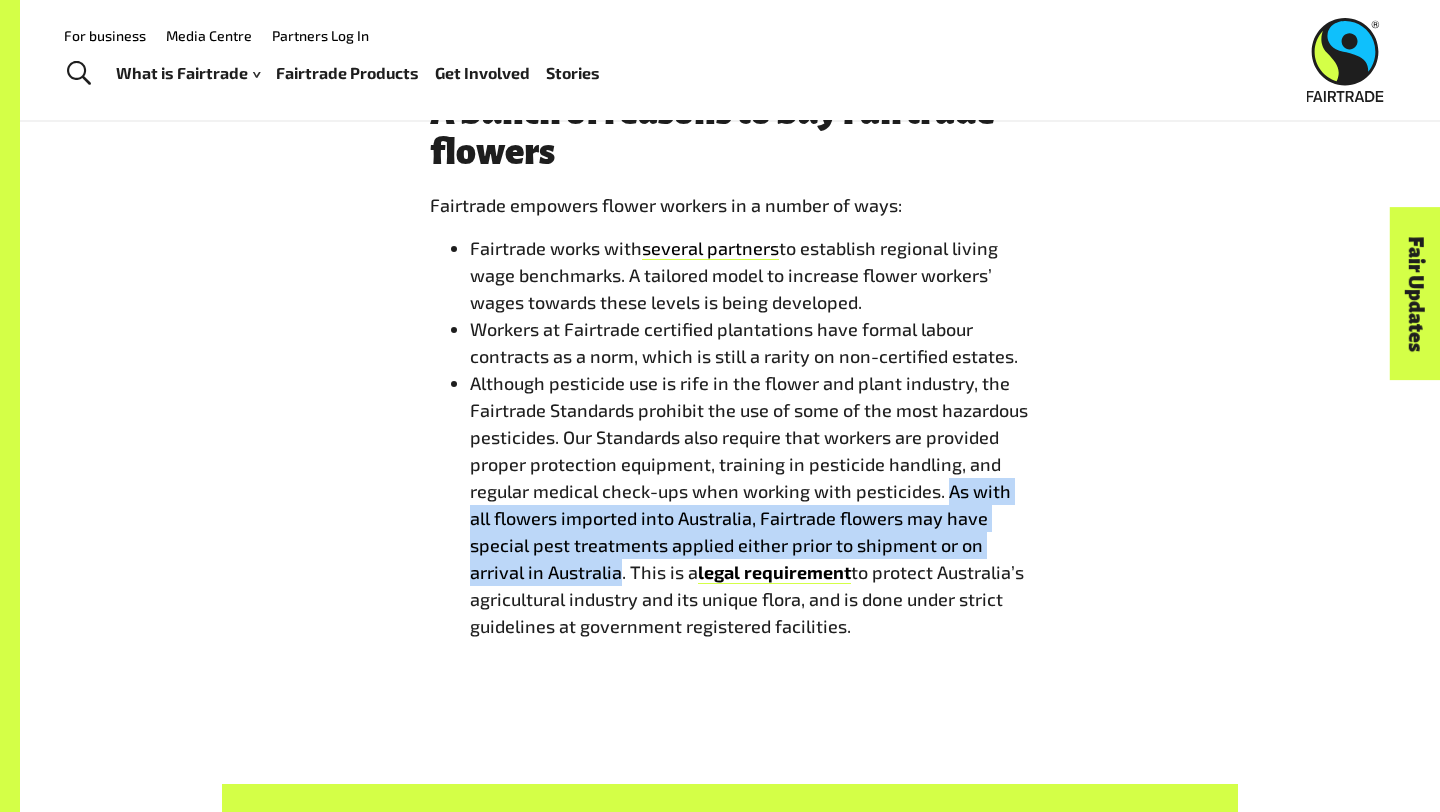 drag, startPoint x: 945, startPoint y: 489, endPoint x: 547, endPoint y: 576, distance: 407.39783 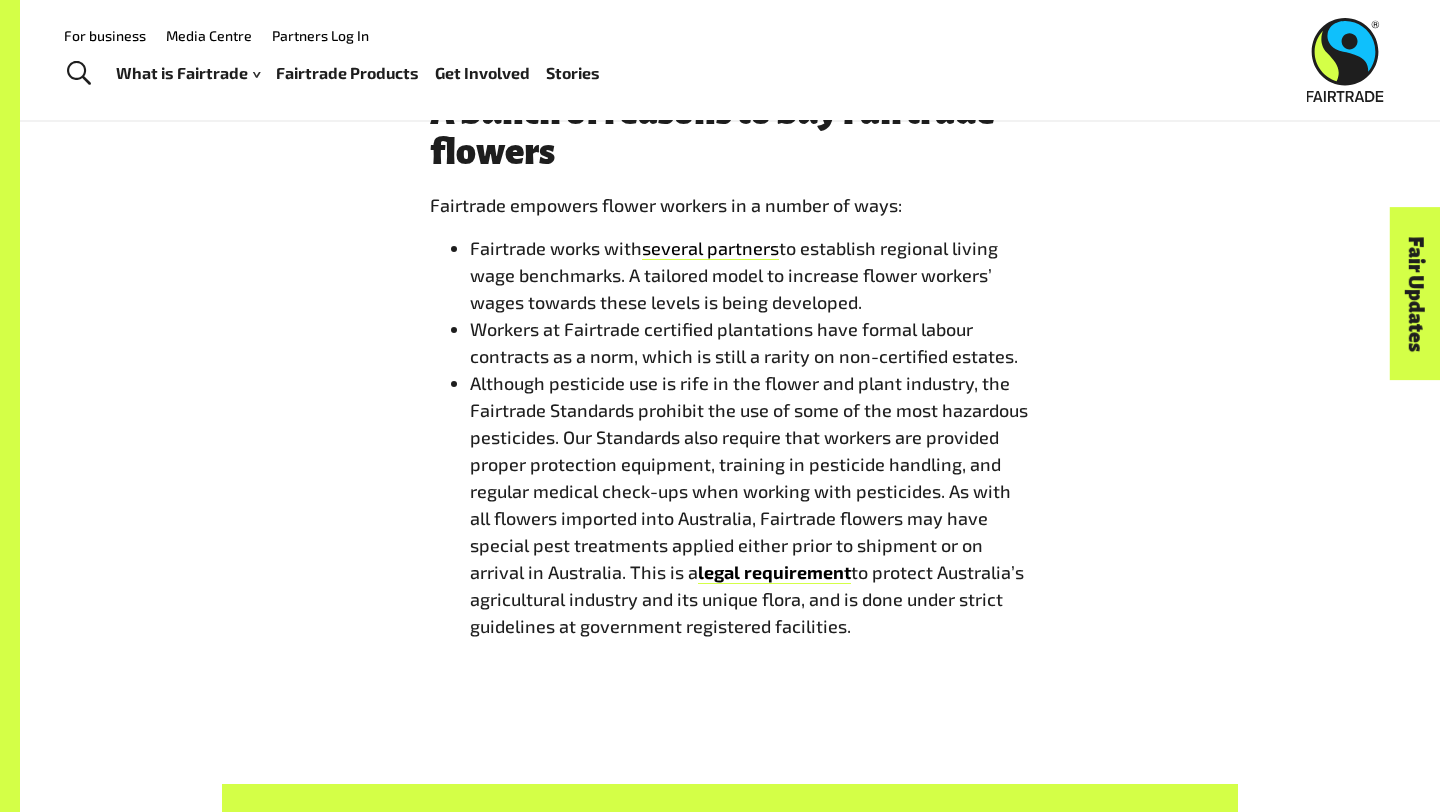 click on "Although pesticide use is rife in the flower and plant industry, the Fairtrade Standards prohibit the use of some of the most hazardous pesticides. Our Standards also require that workers are provided proper protection equipment, training in pesticide handling, and regular medical check-ups when working with pesticides. As with all flowers imported into [COUNTRY], Fairtrade flowers may have special pest treatments applied either prior to shipment or on arrival in [COUNTRY]. This is a  legal requirement  to protect [COUNTRY]’s agricultural industry and its unique flora, and is done under strict guidelines at government registered facilities." at bounding box center (749, 504) 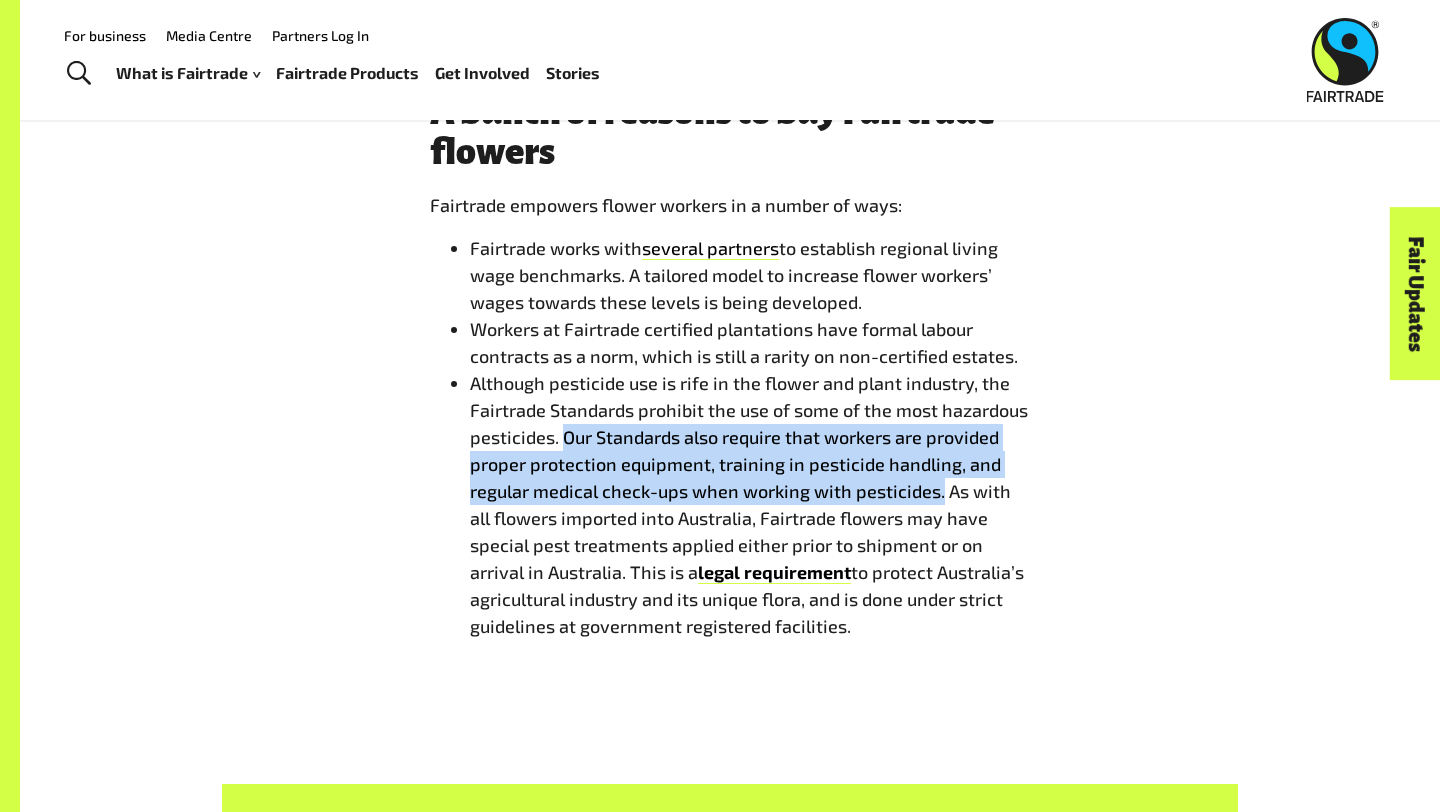 drag, startPoint x: 563, startPoint y: 437, endPoint x: 939, endPoint y: 499, distance: 381.07742 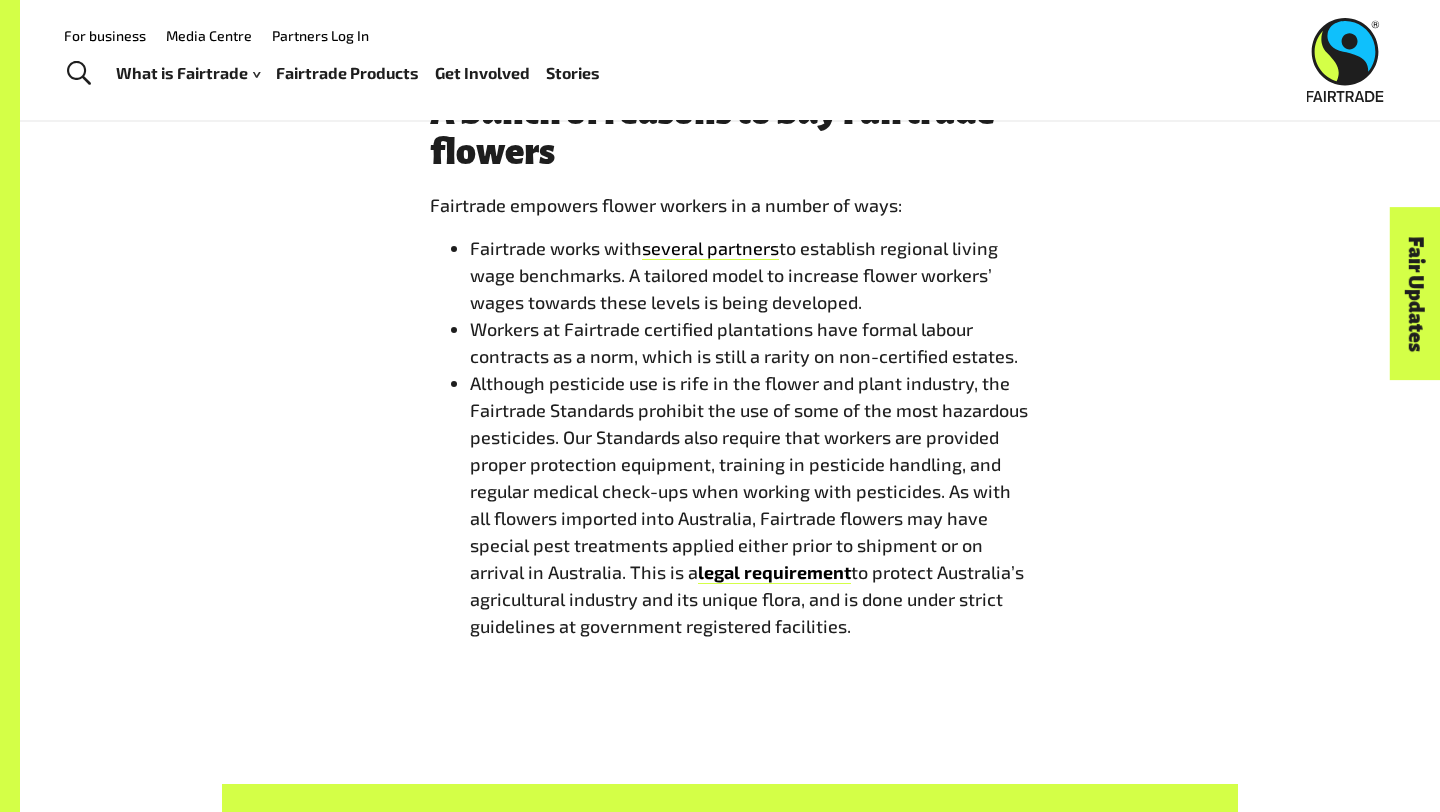 click on "Although pesticide use is rife in the flower and plant industry, the Fairtrade Standards prohibit the use of some of the most hazardous pesticides. Our Standards also require that workers are provided proper protection equipment, training in pesticide handling, and regular medical check-ups when working with pesticides. As with all flowers imported into [COUNTRY], Fairtrade flowers may have special pest treatments applied either prior to shipment or on arrival in [COUNTRY]. This is a  legal requirement  to protect [COUNTRY]’s agricultural industry and its unique flora, and is done under strict guidelines at government registered facilities." at bounding box center (750, 505) 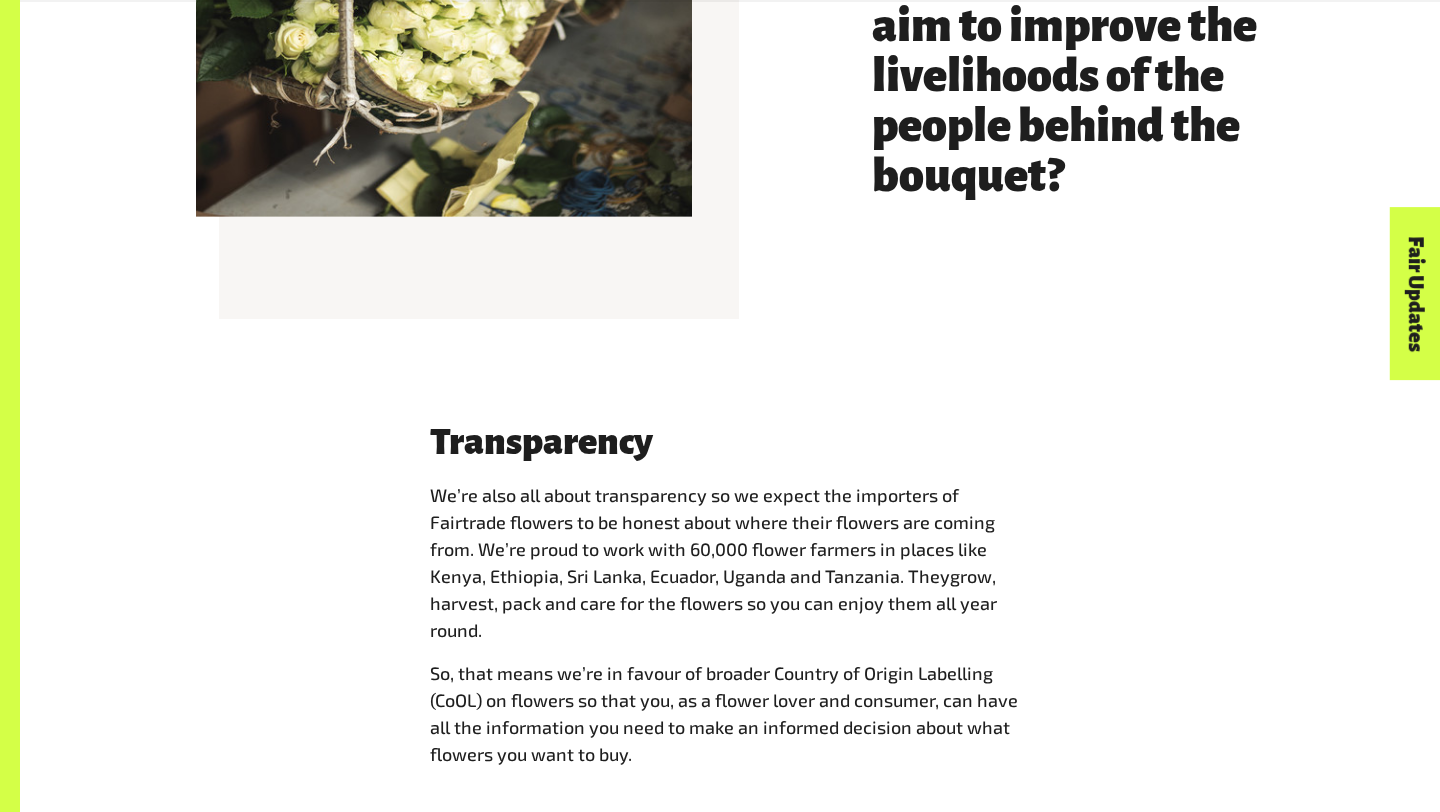 scroll, scrollTop: 2532, scrollLeft: 0, axis: vertical 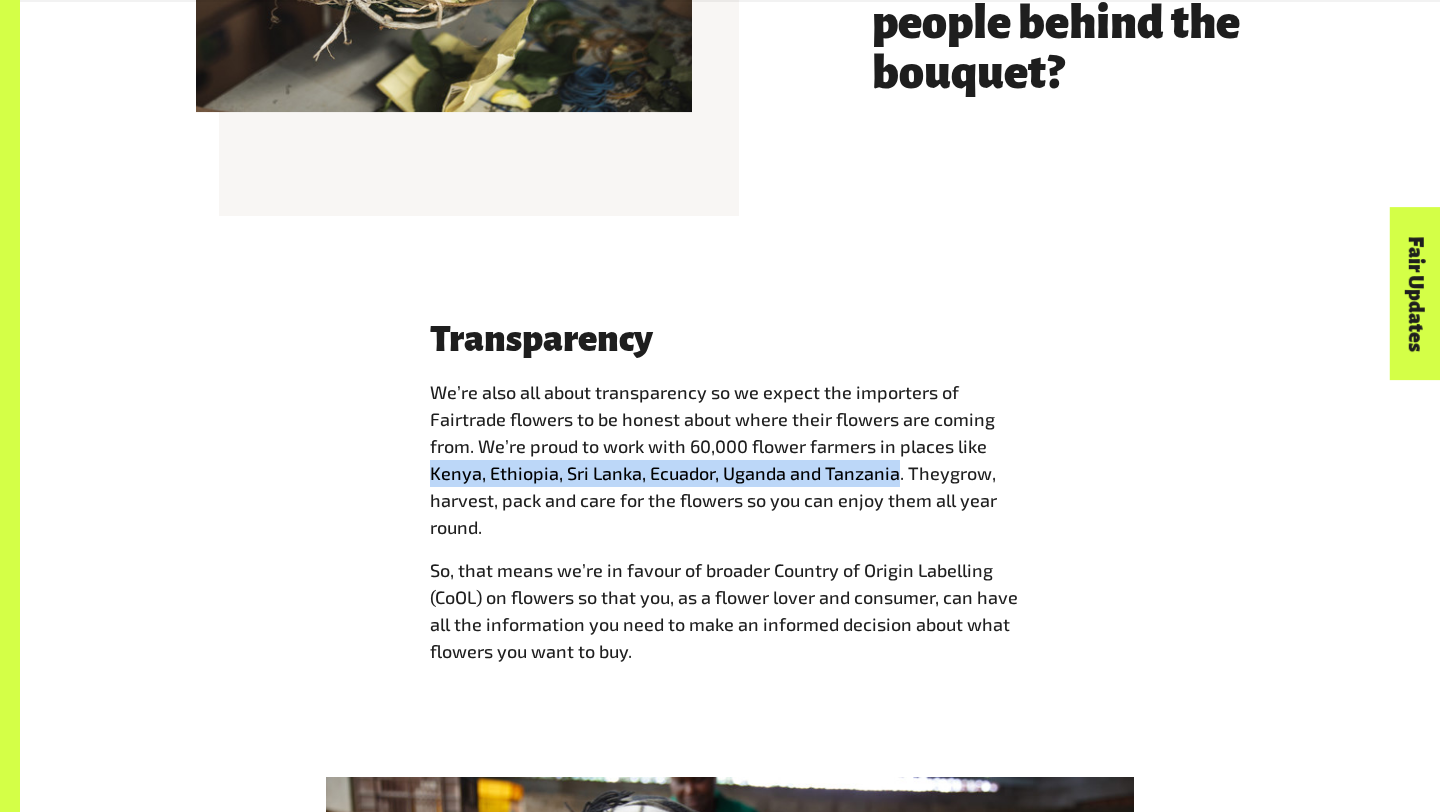 drag, startPoint x: 895, startPoint y: 470, endPoint x: 433, endPoint y: 476, distance: 462.03897 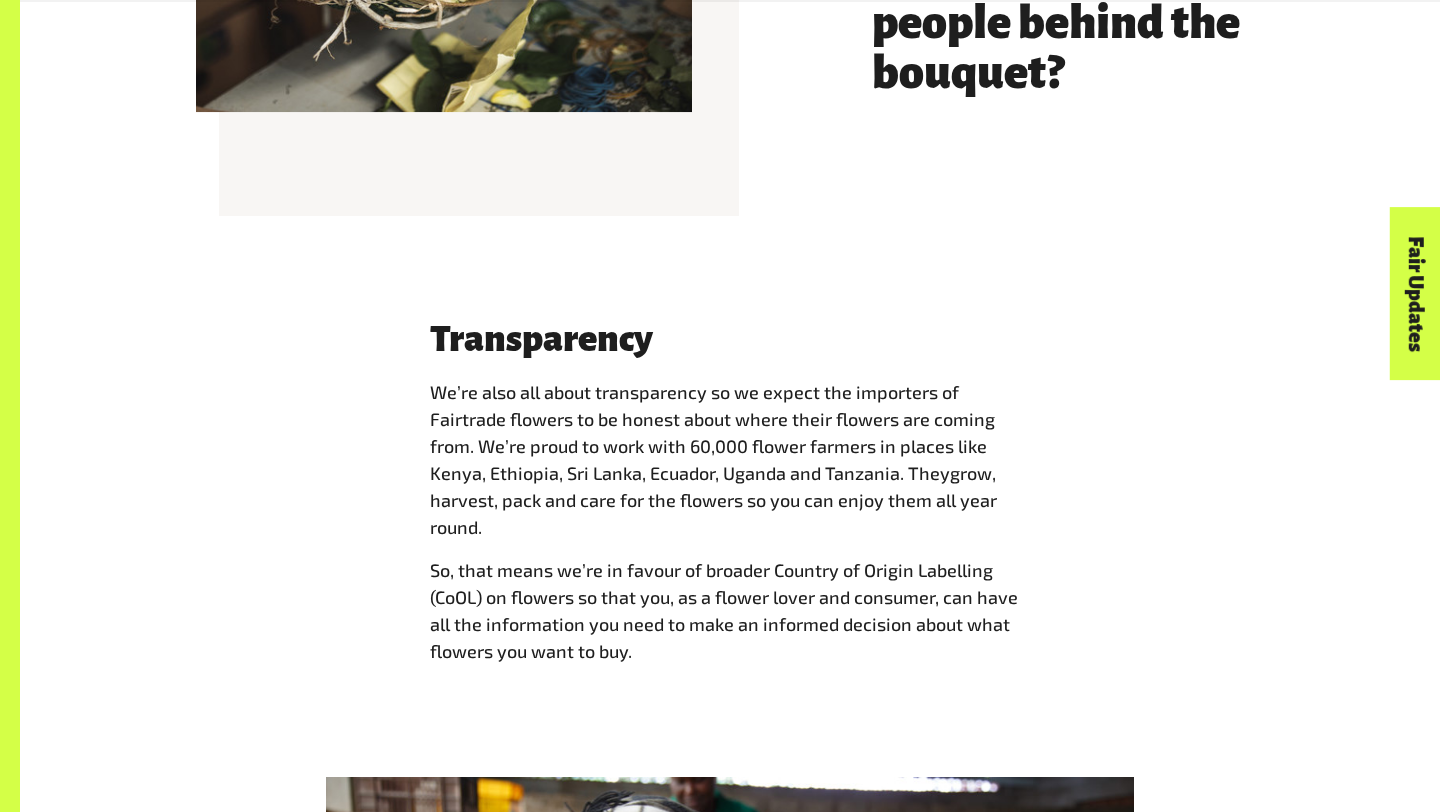 click on "Transparency
We’re also all about transparency so we expect the importers of Fairtrade flowers to be honest about where their flowers are coming from. We’re proud to work with 60,000 flower farmers in places like [COUNTRY], [COUNTRY], [COUNTRY], [COUNTRY], [COUNTRY] and [COUNTRY]. They  grow, harvest, pack and care for the flowers so you can enjoy them all year round.
So, that means we’re in favour of broader Country of Origin Labelling (CoOL) on flowers so that you, as a flower lover and consumer, can have all the information you need to make an informed decision about what flowers you want to buy." at bounding box center (730, 500) 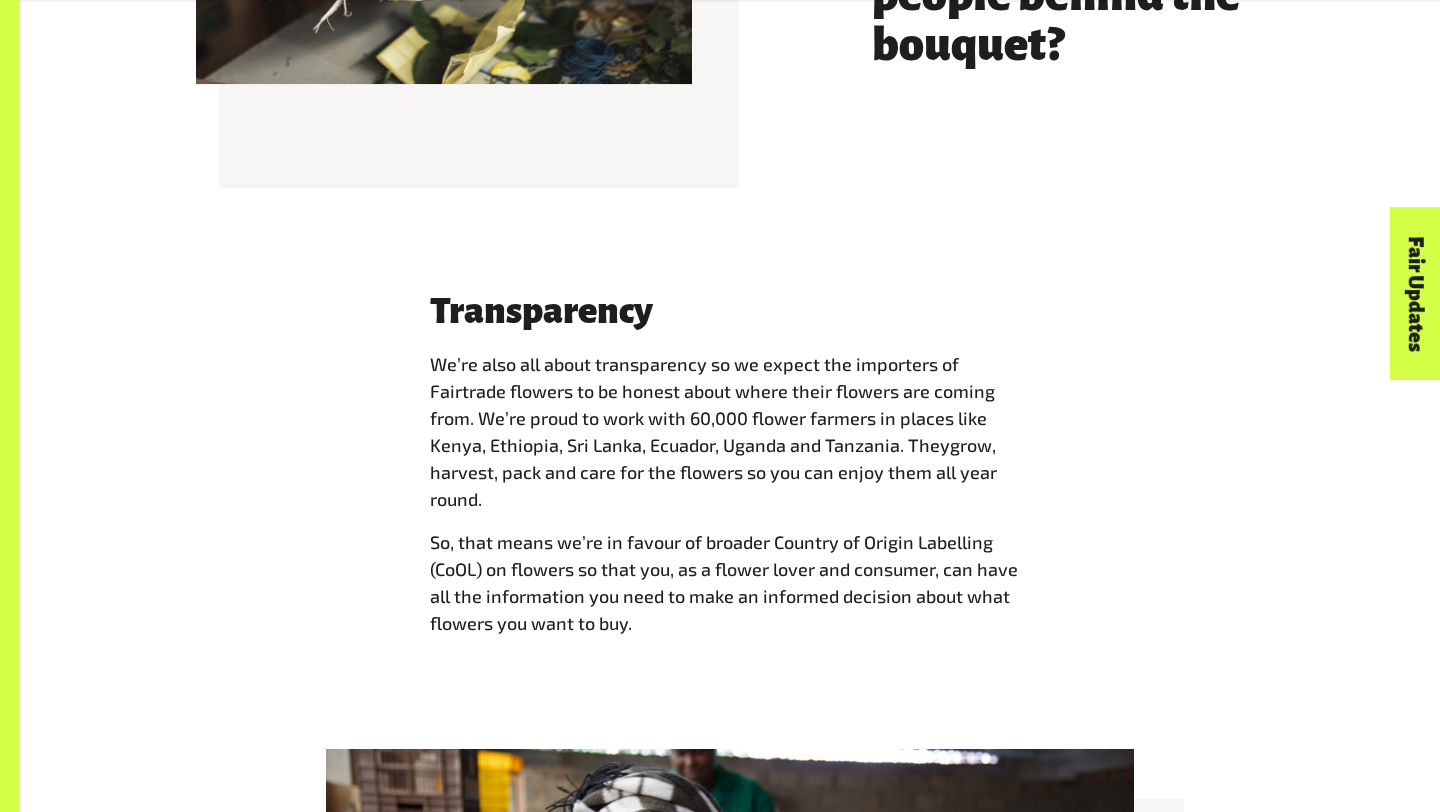 scroll, scrollTop: 2564, scrollLeft: 0, axis: vertical 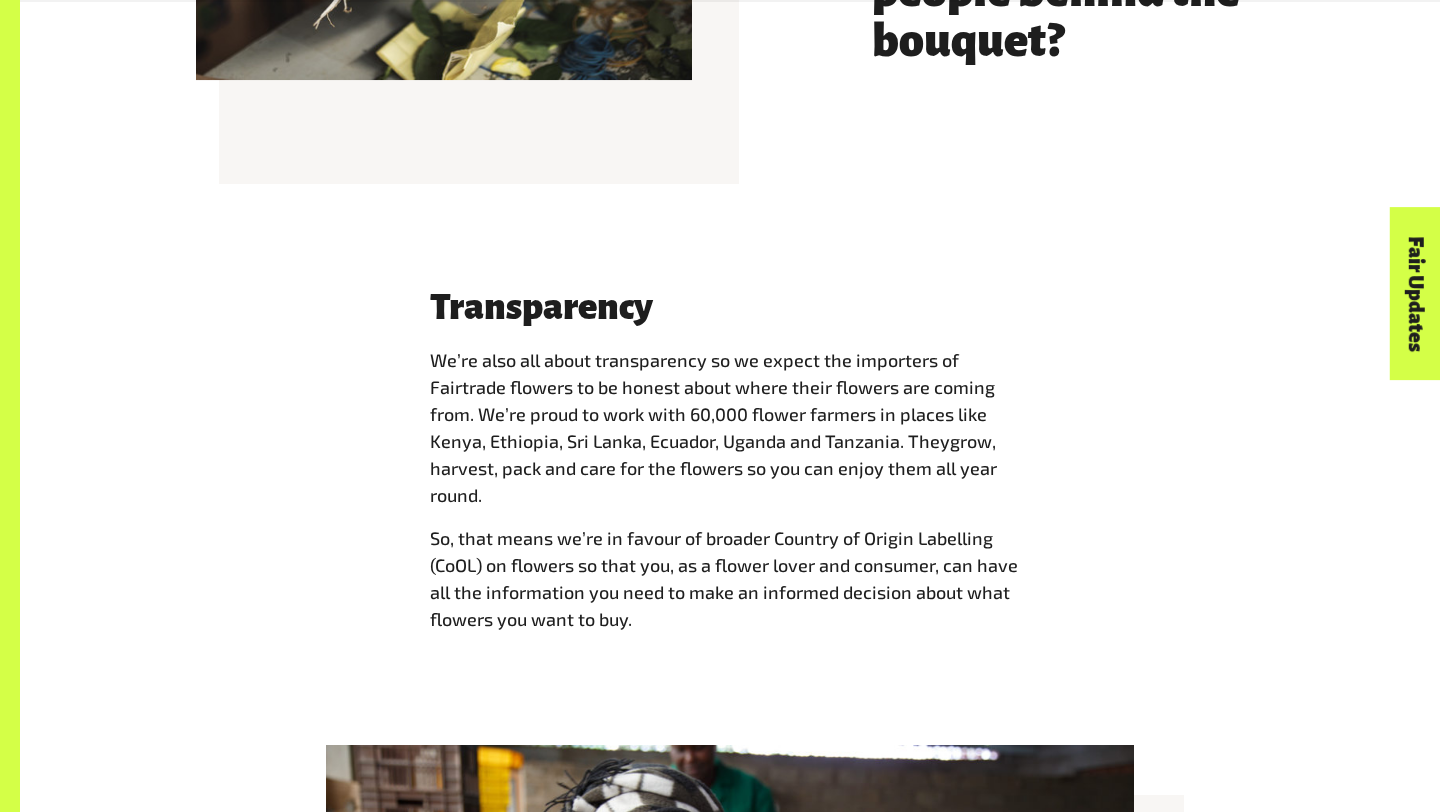 drag, startPoint x: 657, startPoint y: 642, endPoint x: 386, endPoint y: 540, distance: 289.56 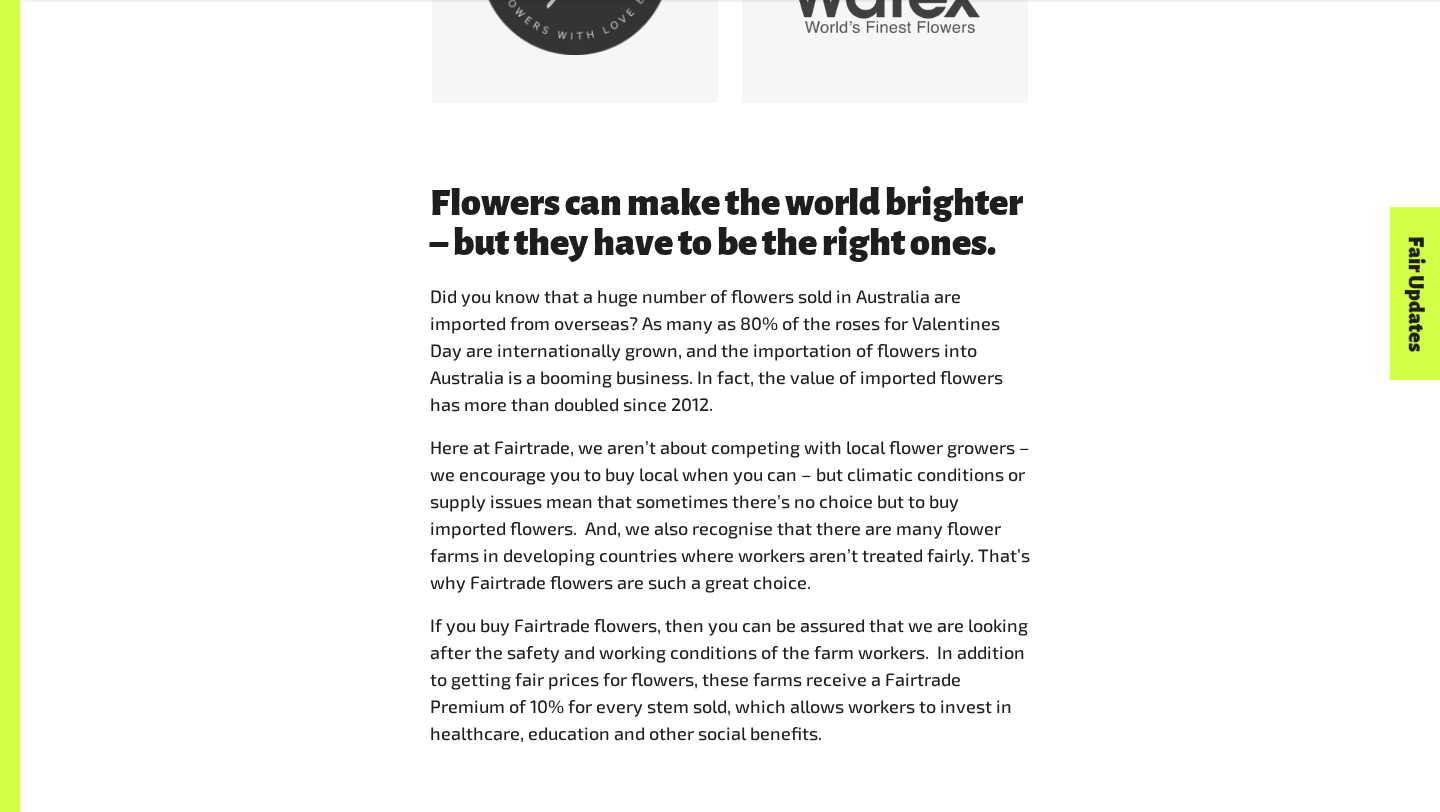 scroll, scrollTop: 1359, scrollLeft: 0, axis: vertical 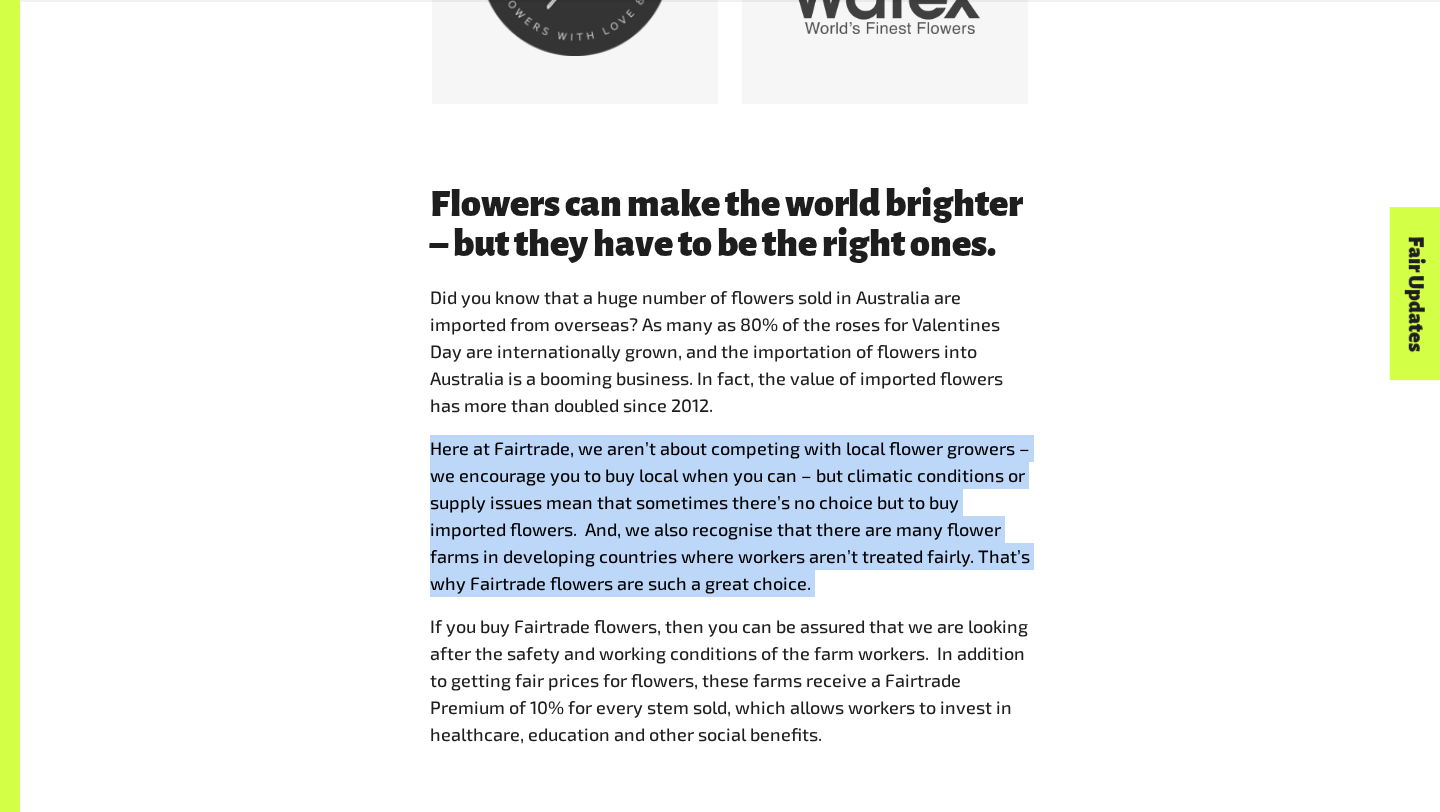 drag, startPoint x: 427, startPoint y: 449, endPoint x: 846, endPoint y: 589, distance: 441.7703 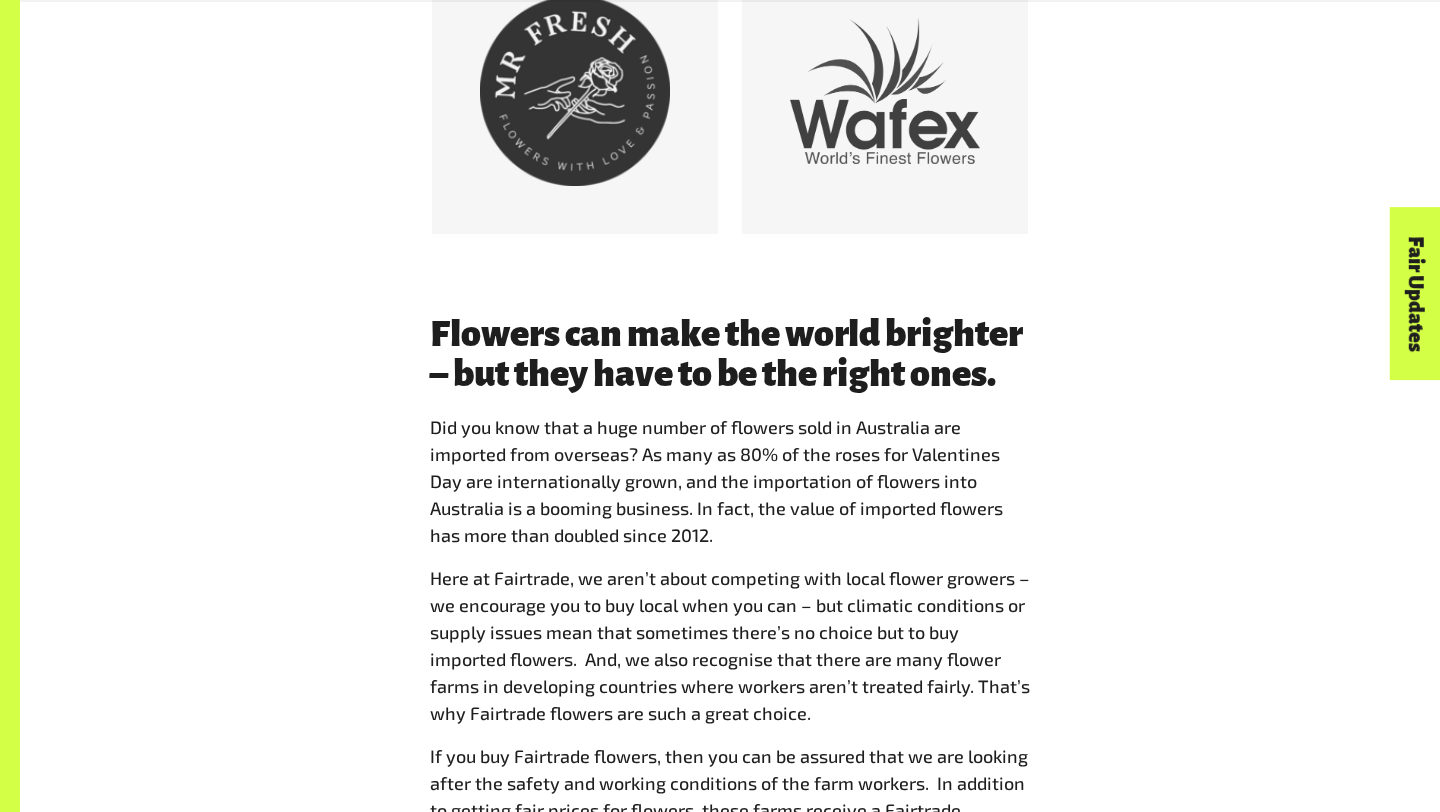 scroll, scrollTop: 1245, scrollLeft: 0, axis: vertical 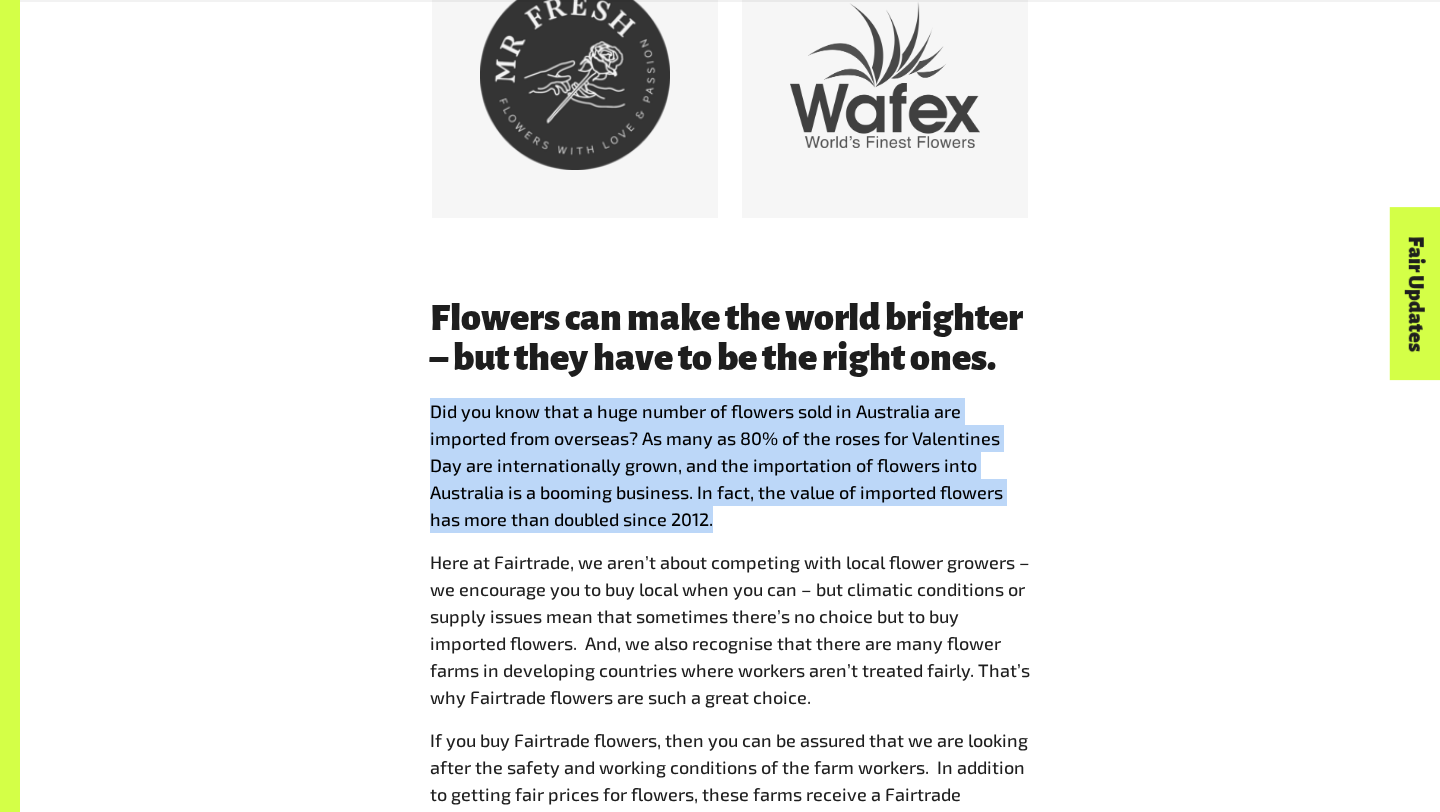 drag, startPoint x: 728, startPoint y: 518, endPoint x: 414, endPoint y: 415, distance: 330.4618 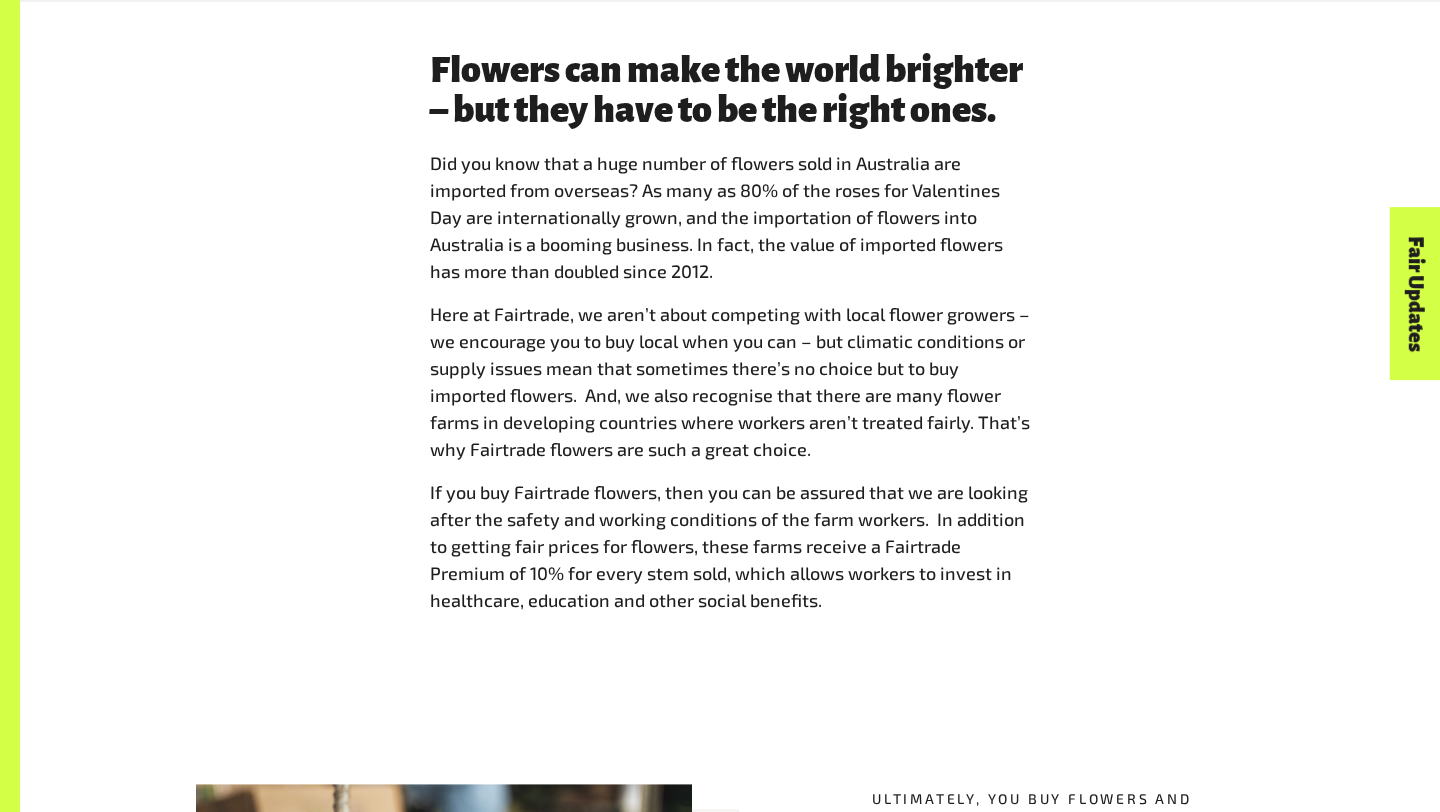 scroll, scrollTop: 1495, scrollLeft: 0, axis: vertical 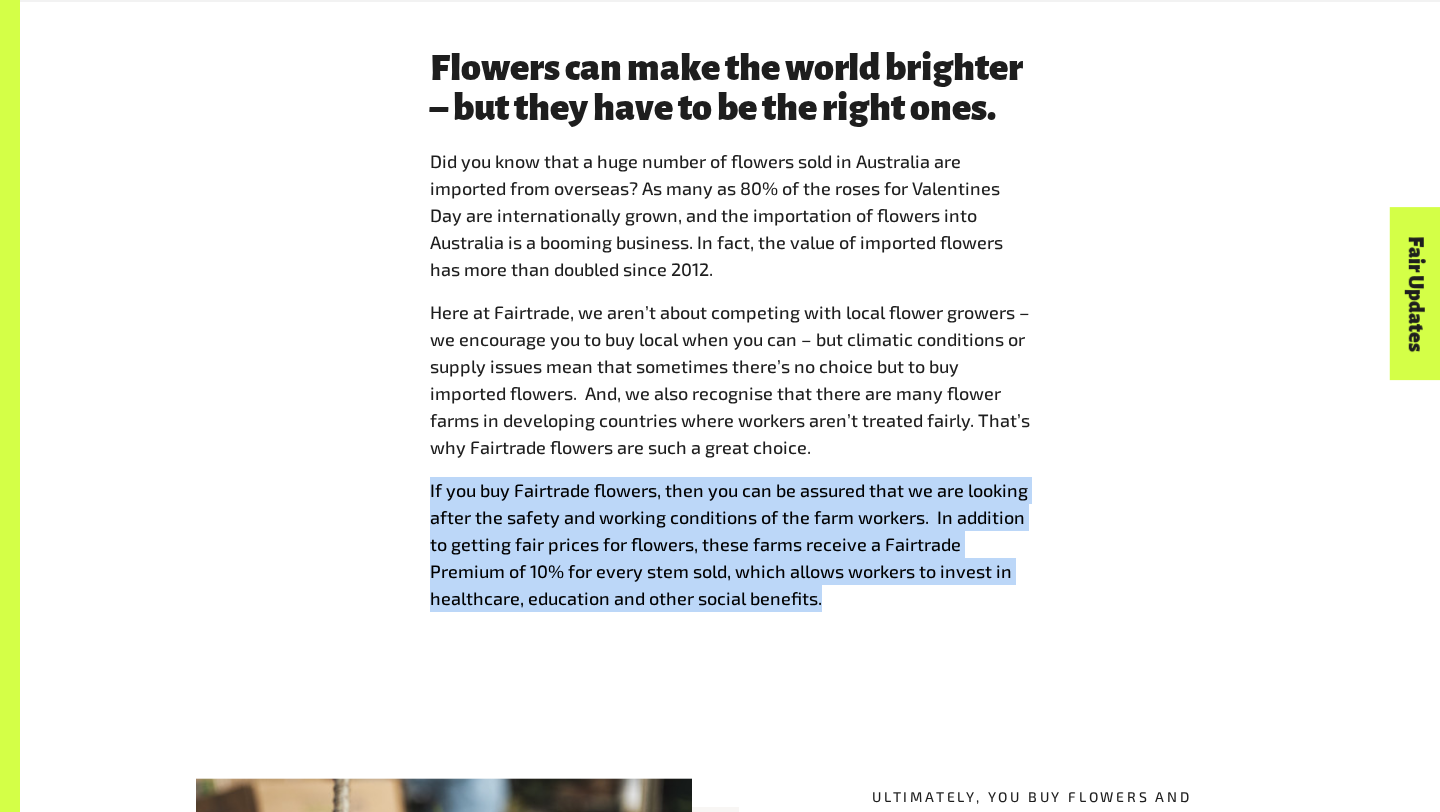 drag, startPoint x: 427, startPoint y: 487, endPoint x: 823, endPoint y: 596, distance: 410.72742 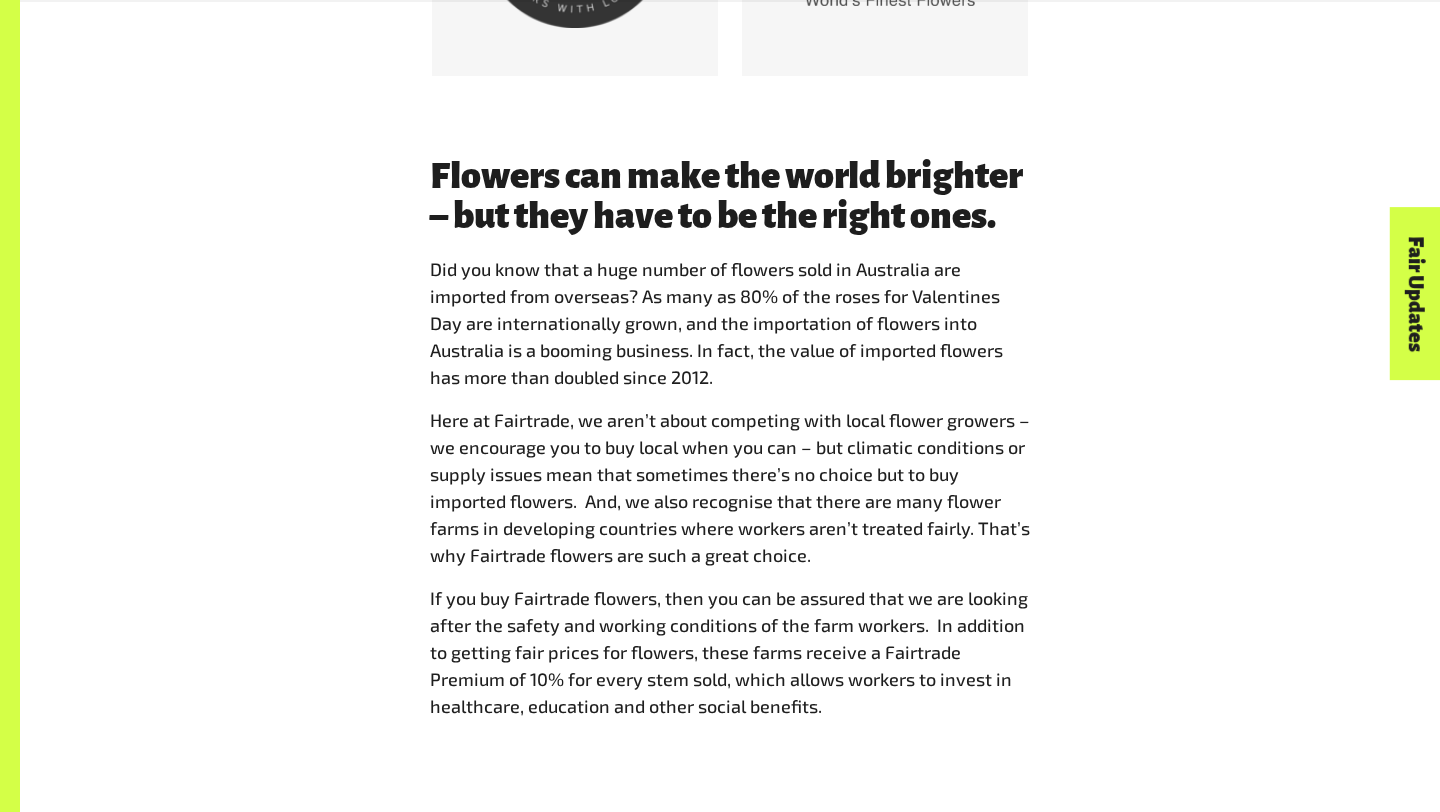 scroll, scrollTop: 1388, scrollLeft: 0, axis: vertical 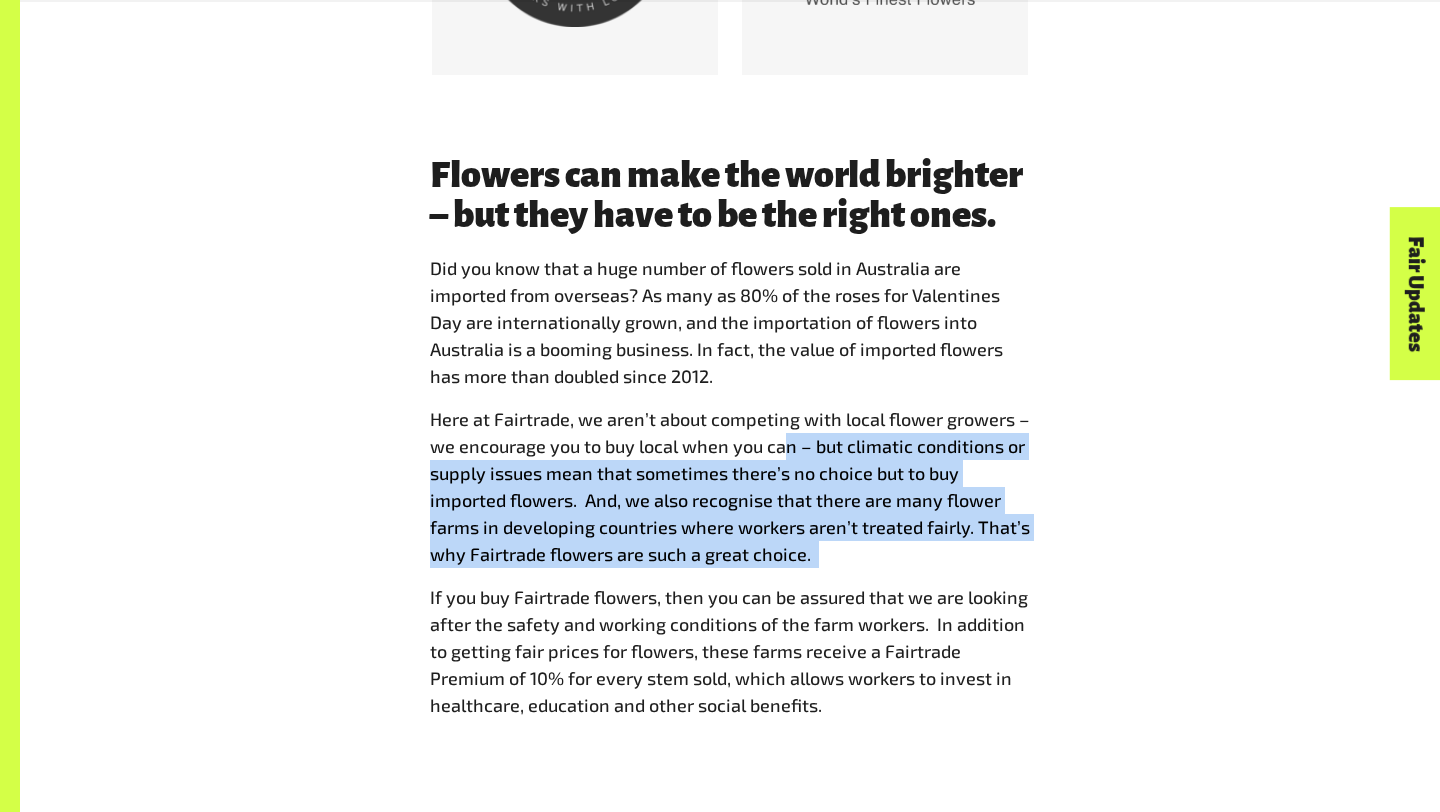 drag, startPoint x: 778, startPoint y: 434, endPoint x: 813, endPoint y: 571, distance: 141.40015 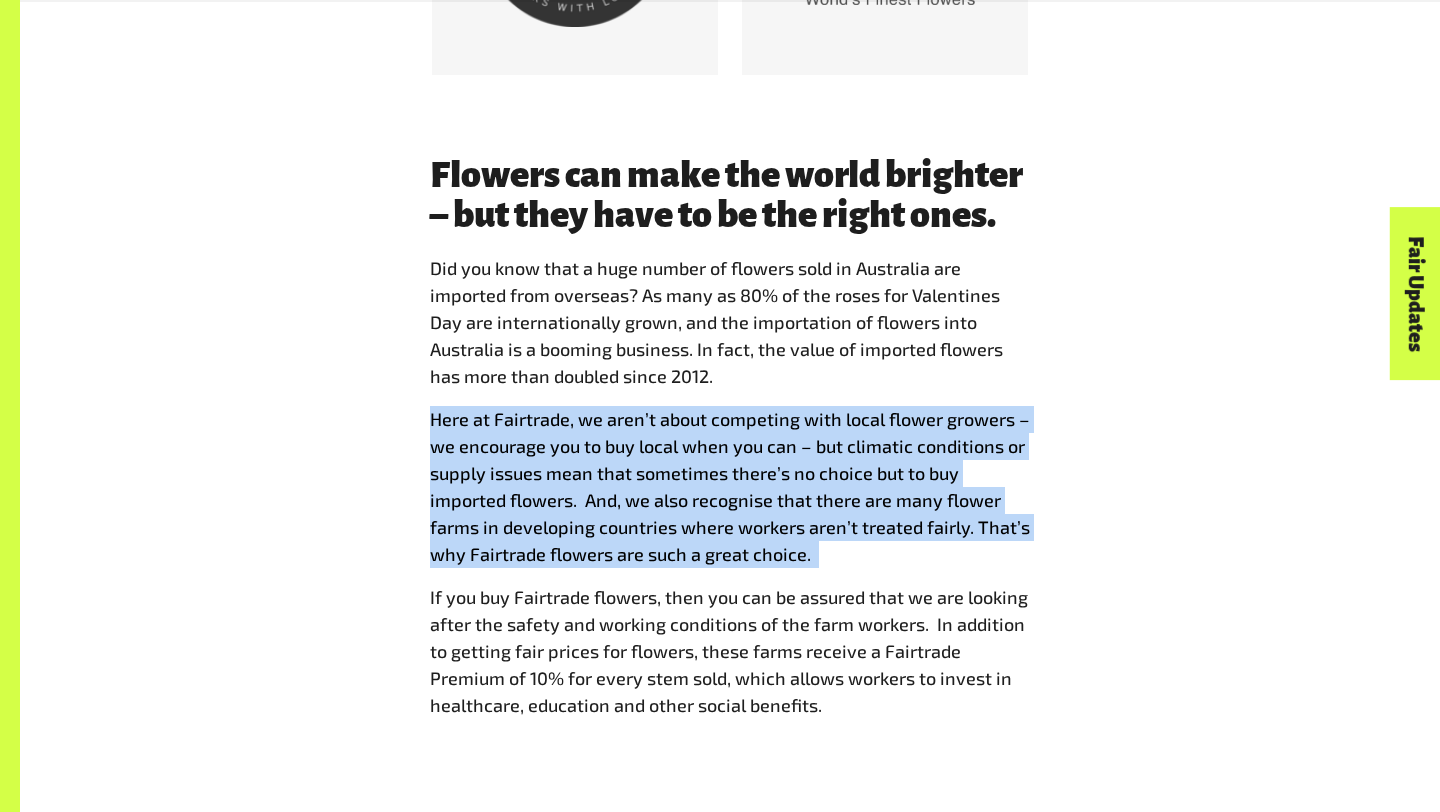 drag, startPoint x: 813, startPoint y: 560, endPoint x: 412, endPoint y: 426, distance: 422.79663 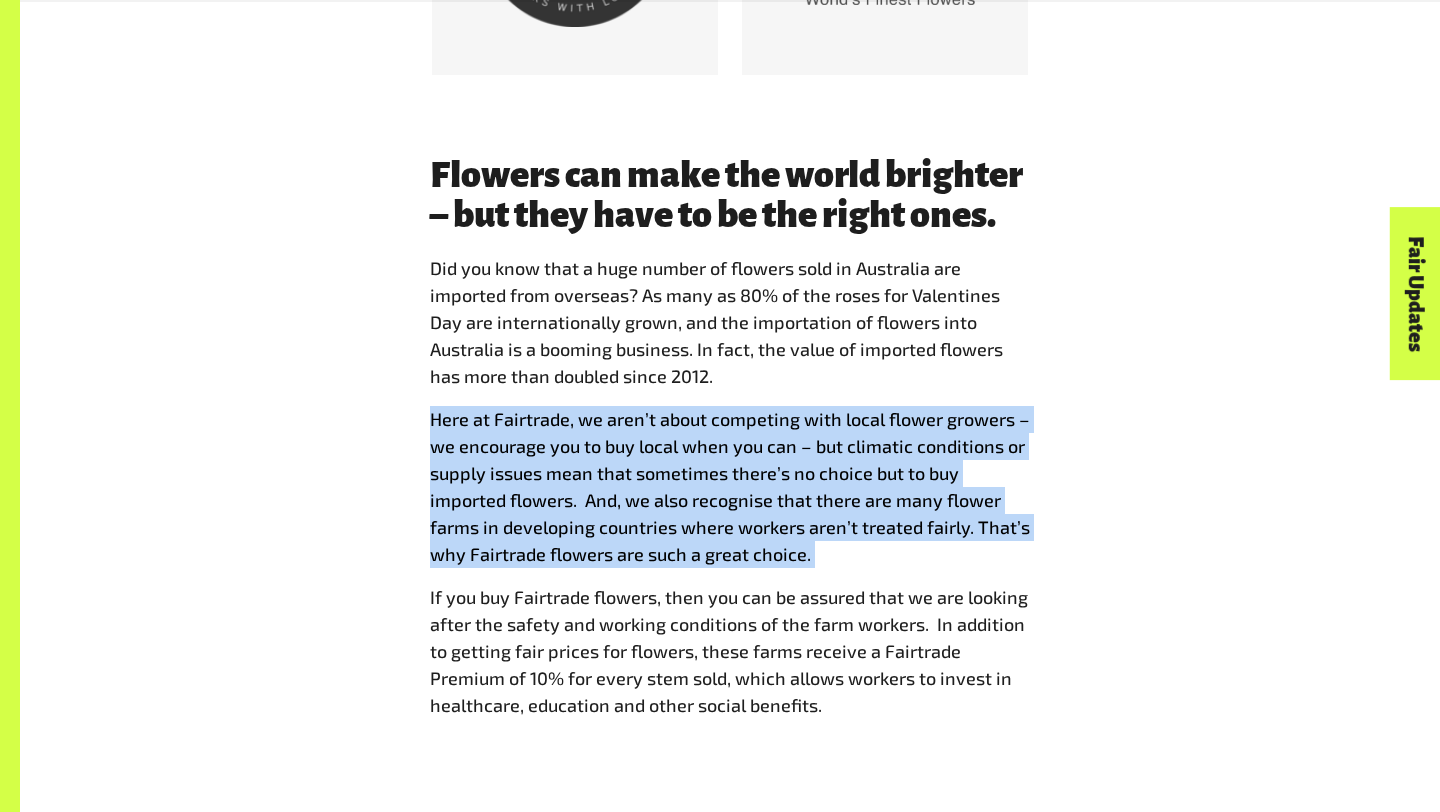 drag, startPoint x: 425, startPoint y: 409, endPoint x: 821, endPoint y: 546, distance: 419.02863 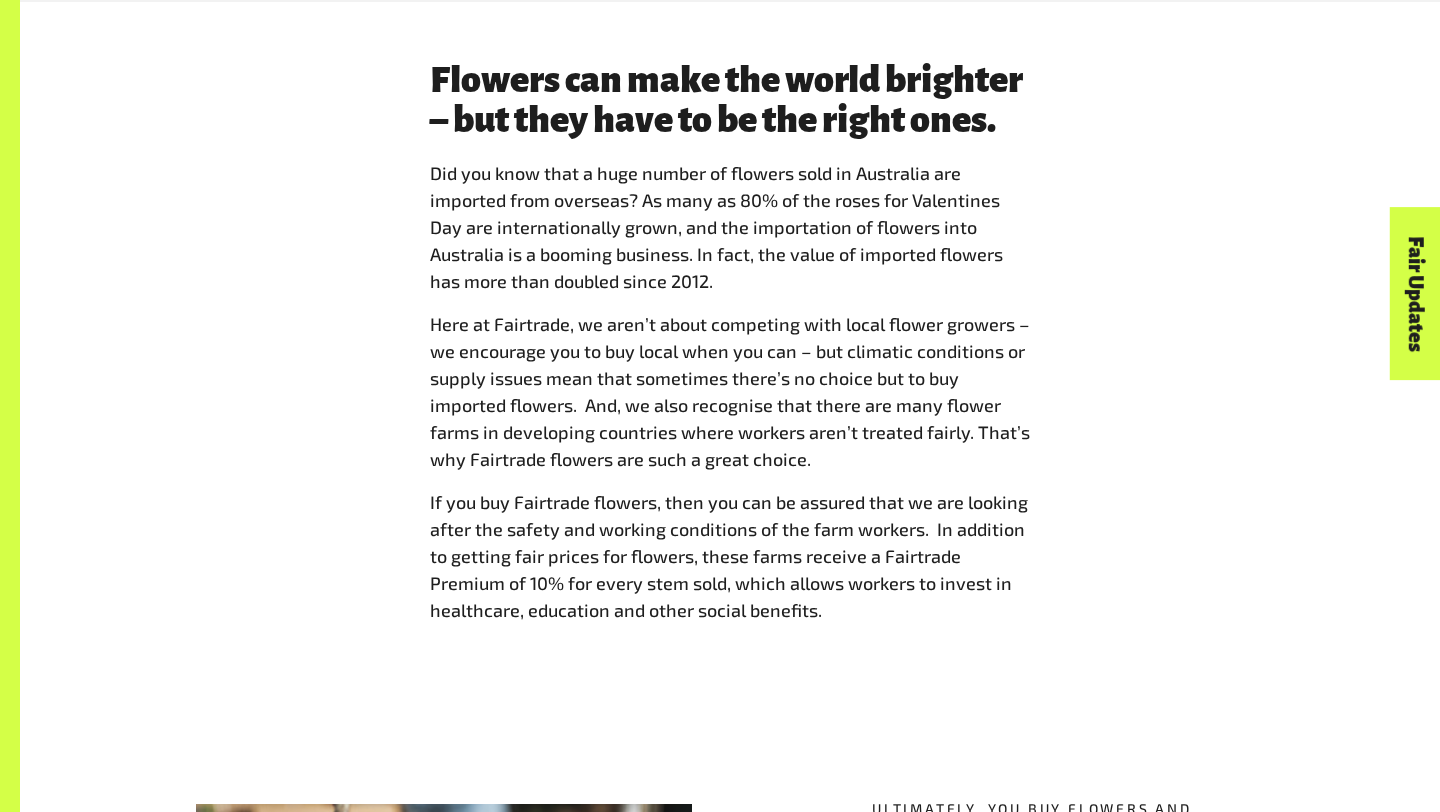 scroll, scrollTop: 1489, scrollLeft: 0, axis: vertical 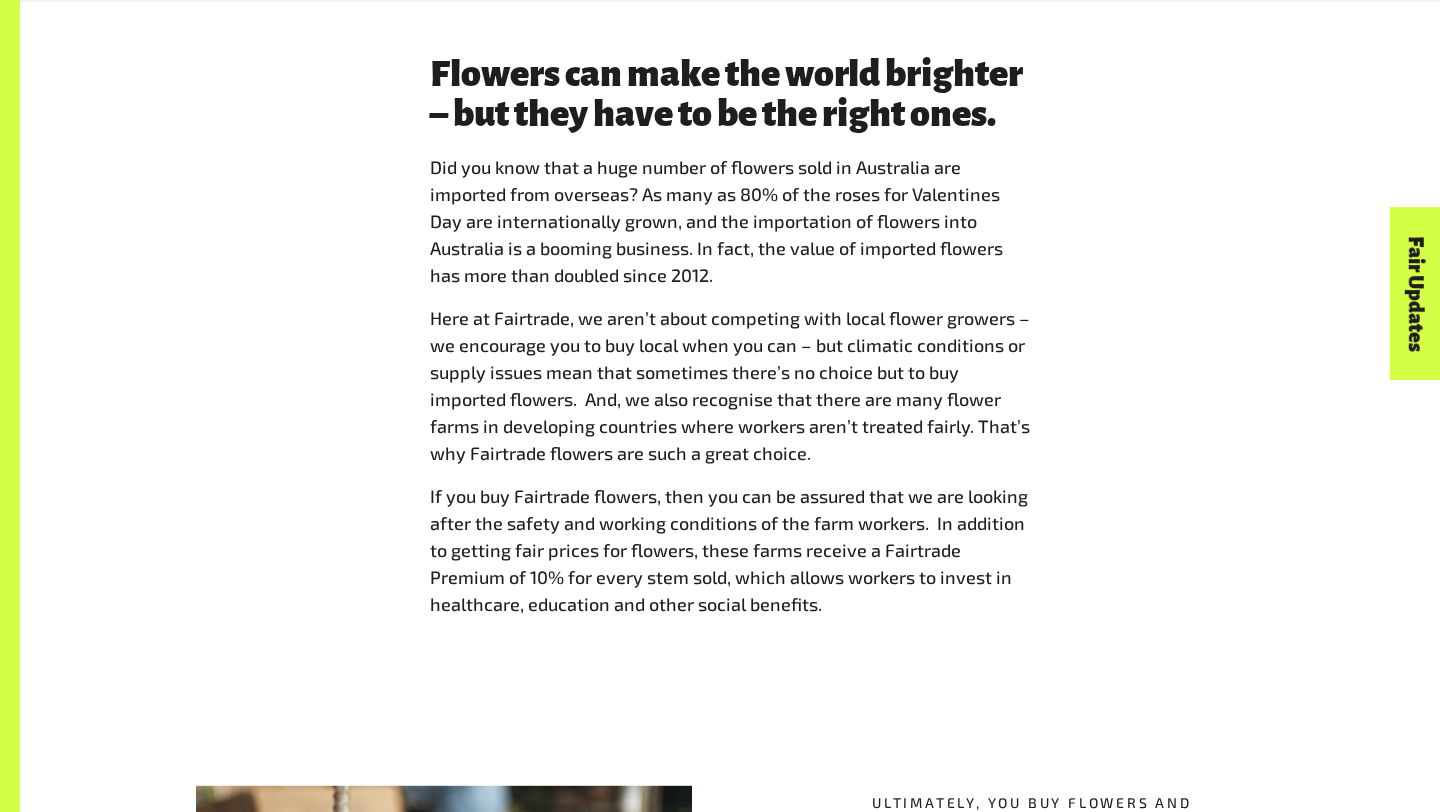click on "If you buy Fairtrade flowers, then you can be assured that we are looking after the safety and working conditions of the farm workers.    In addition to getting fair prices for flowers, these farms receive a Fairtrade Premium of 10% for every stem sold, which allows workers to invest in healthcare, education and other social benefits." at bounding box center [730, 550] 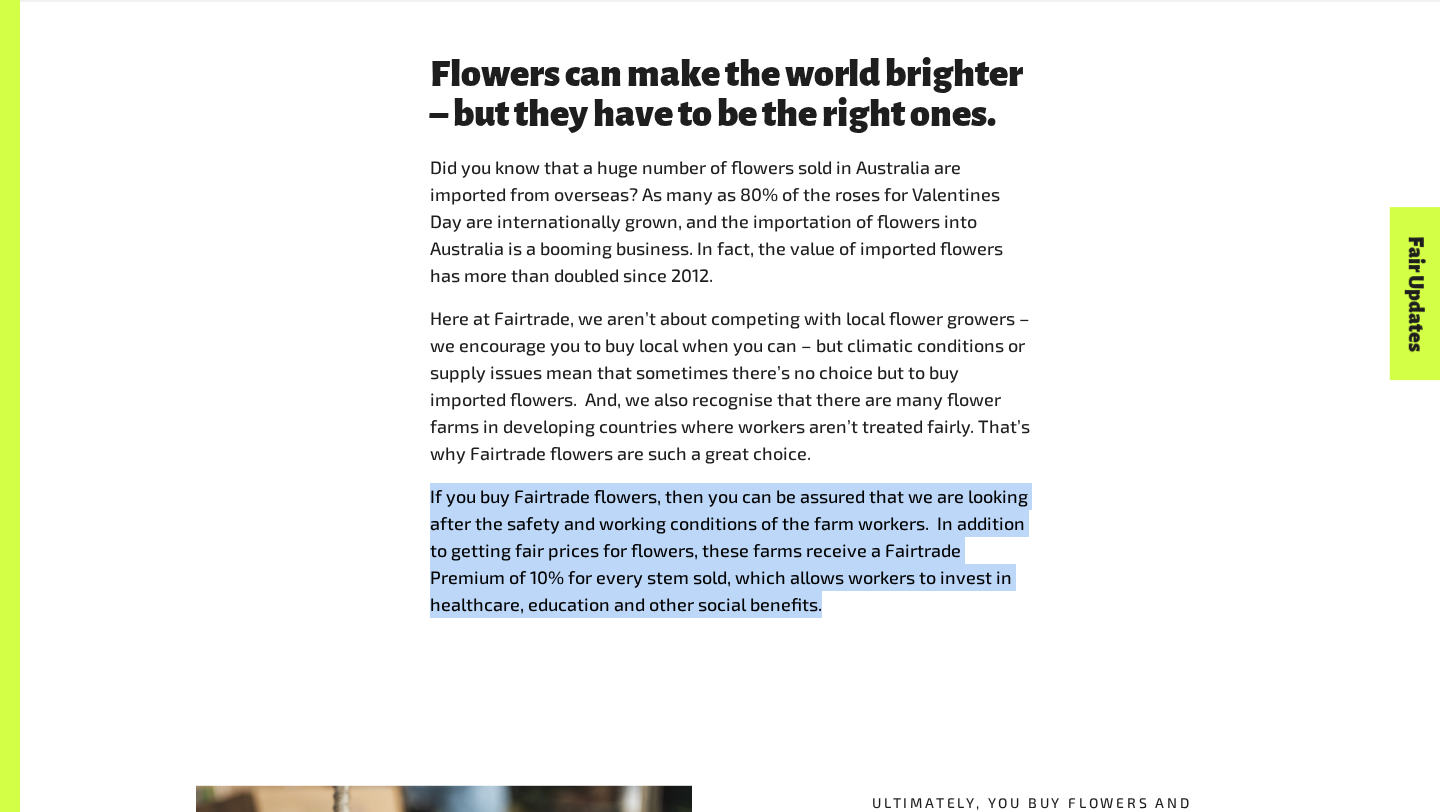 drag, startPoint x: 839, startPoint y: 610, endPoint x: 417, endPoint y: 494, distance: 437.65283 